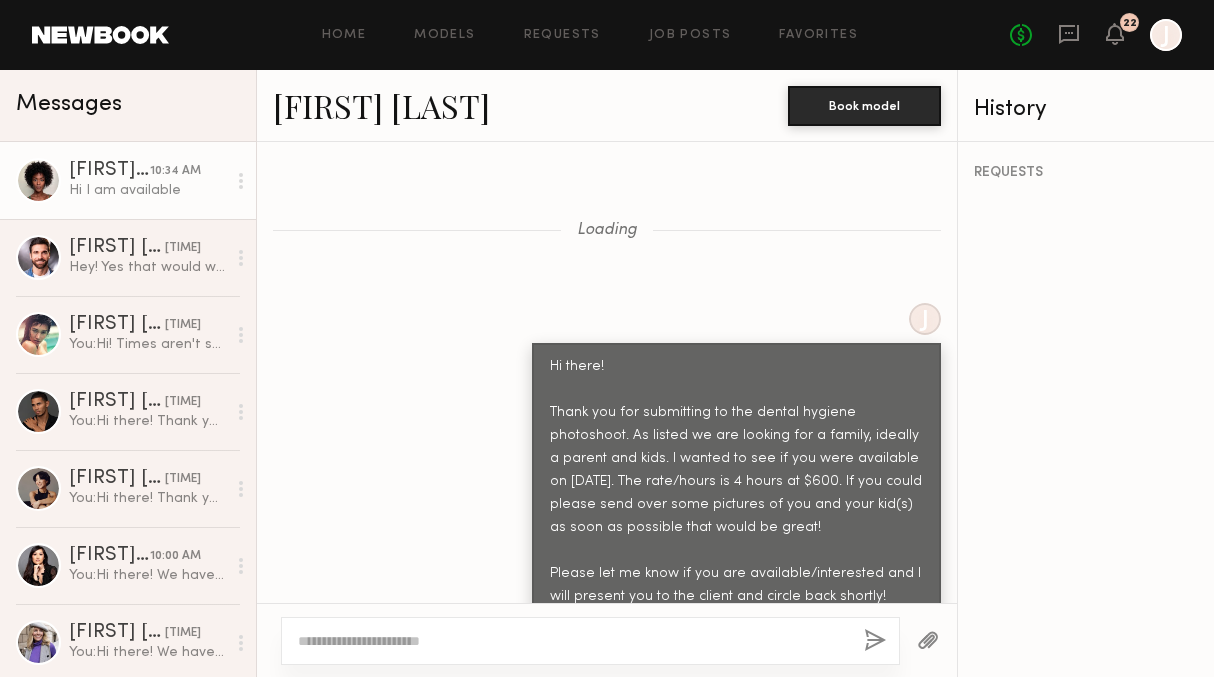 scroll, scrollTop: 0, scrollLeft: 0, axis: both 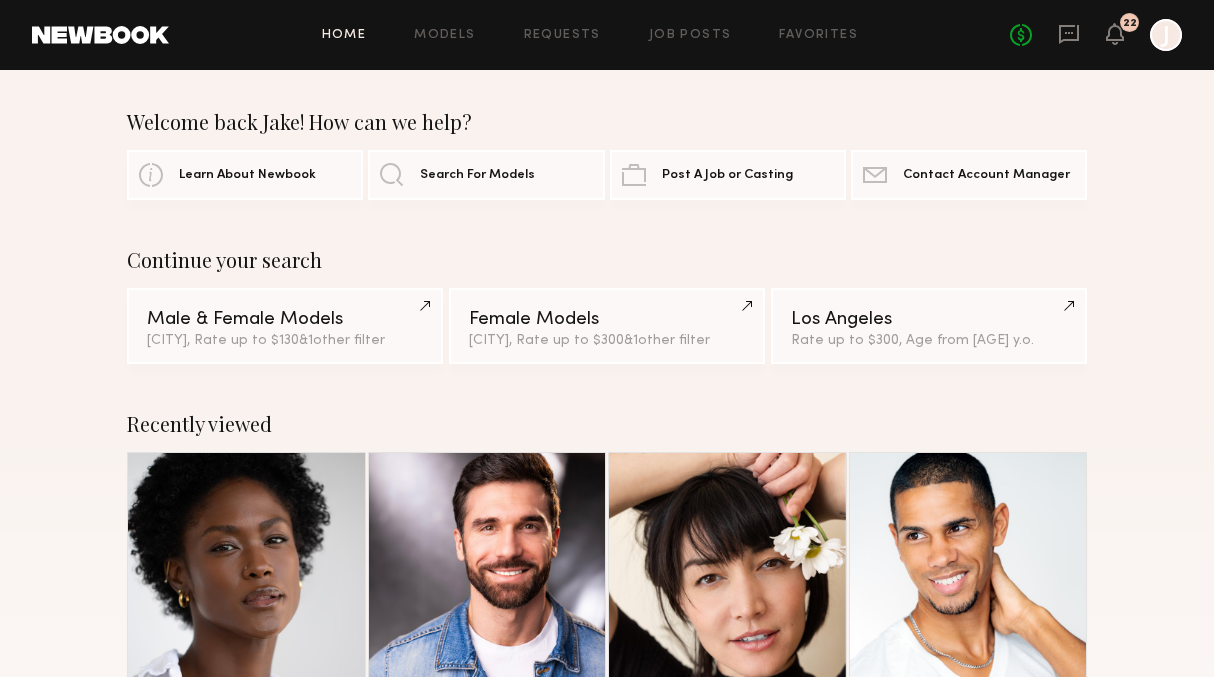 click on "No fees up to $5,000 [NUMBER]" 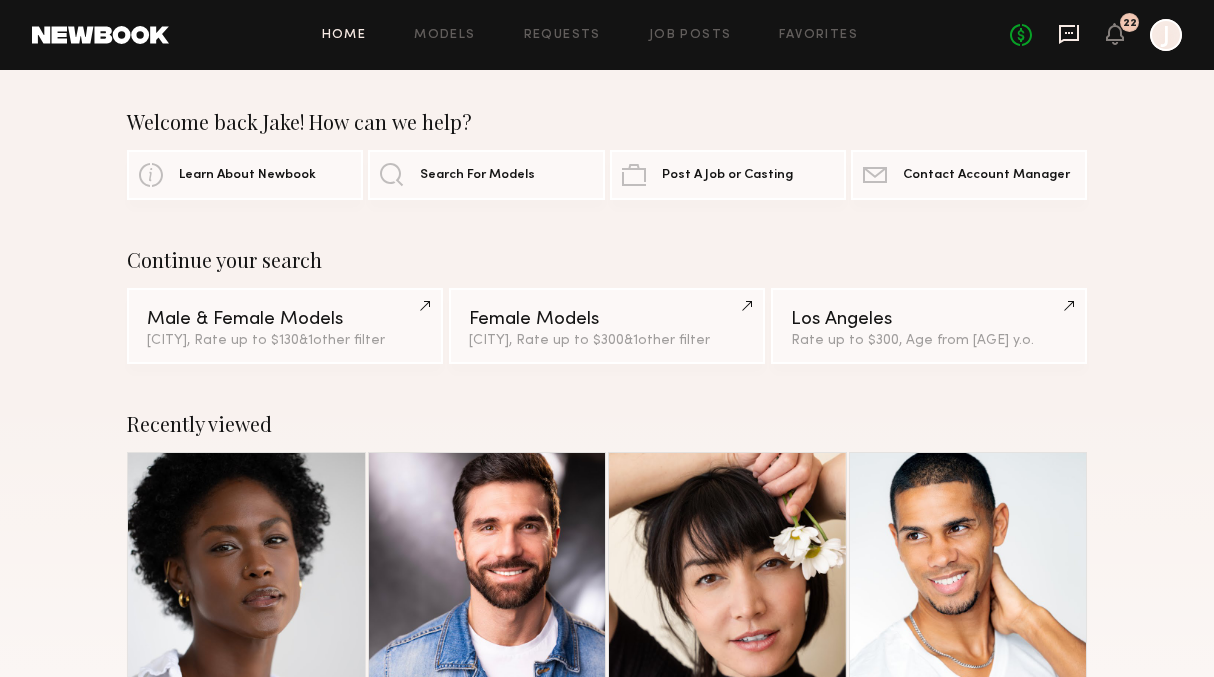 click 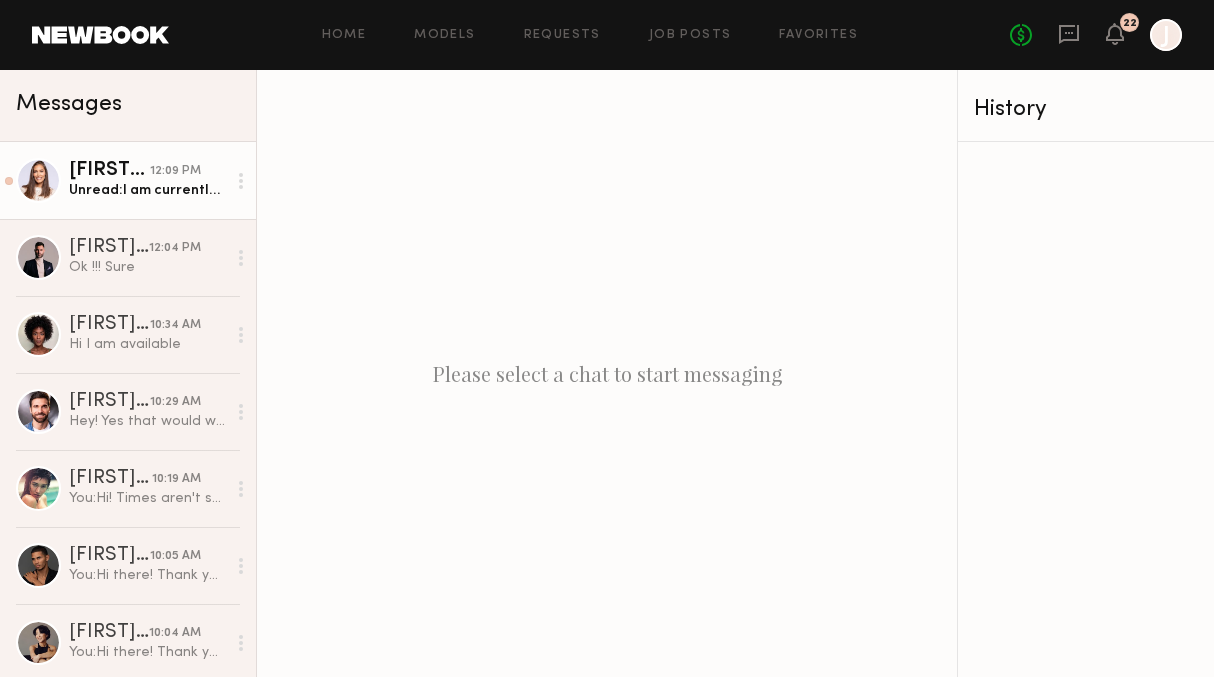 click on "Unread:  I am currently available. Where is the location?" 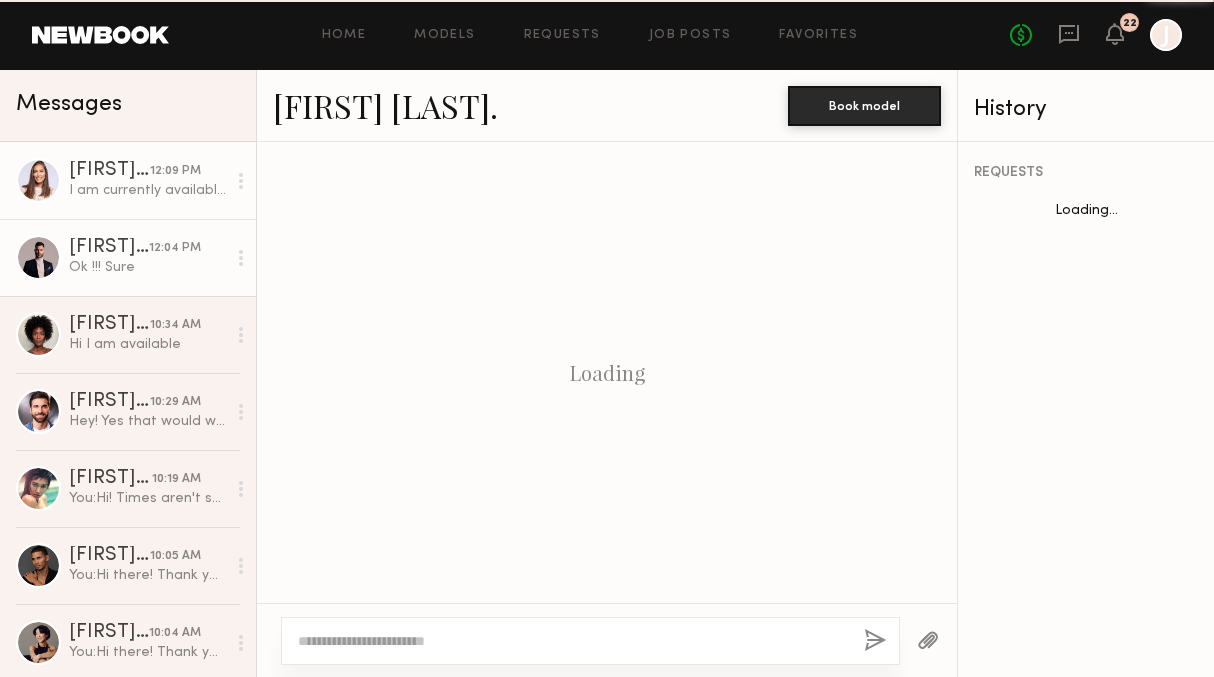 scroll, scrollTop: 2399, scrollLeft: 0, axis: vertical 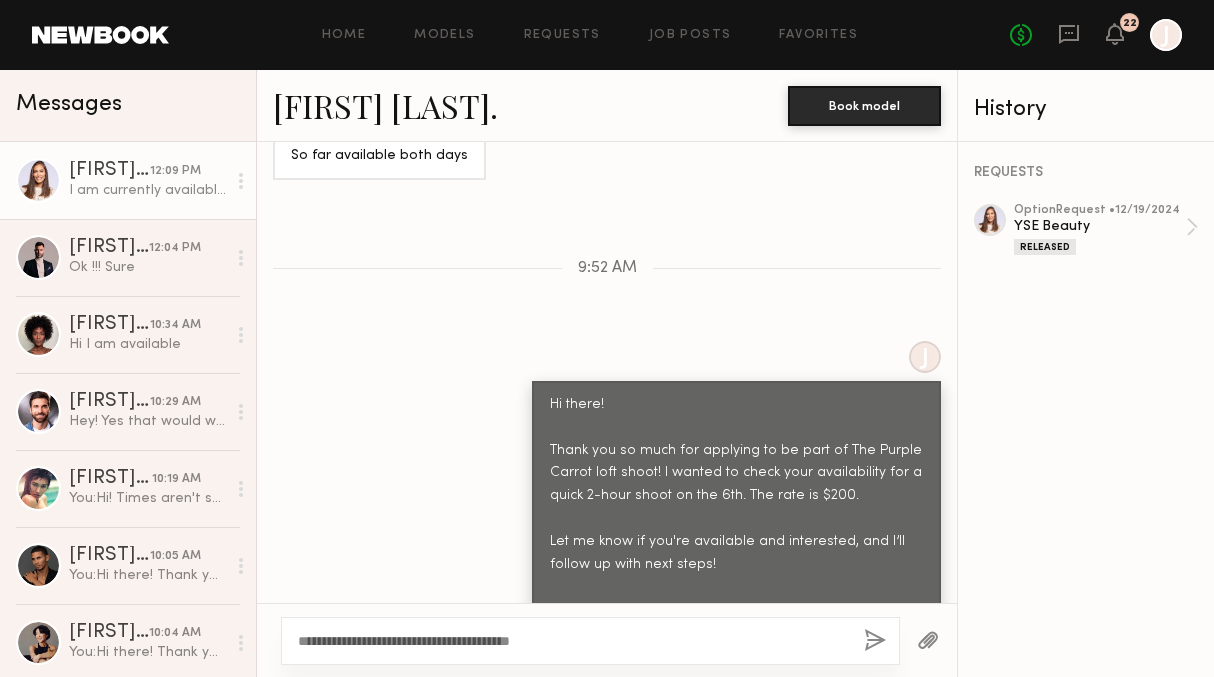 drag, startPoint x: 551, startPoint y: 642, endPoint x: 462, endPoint y: 640, distance: 89.02247 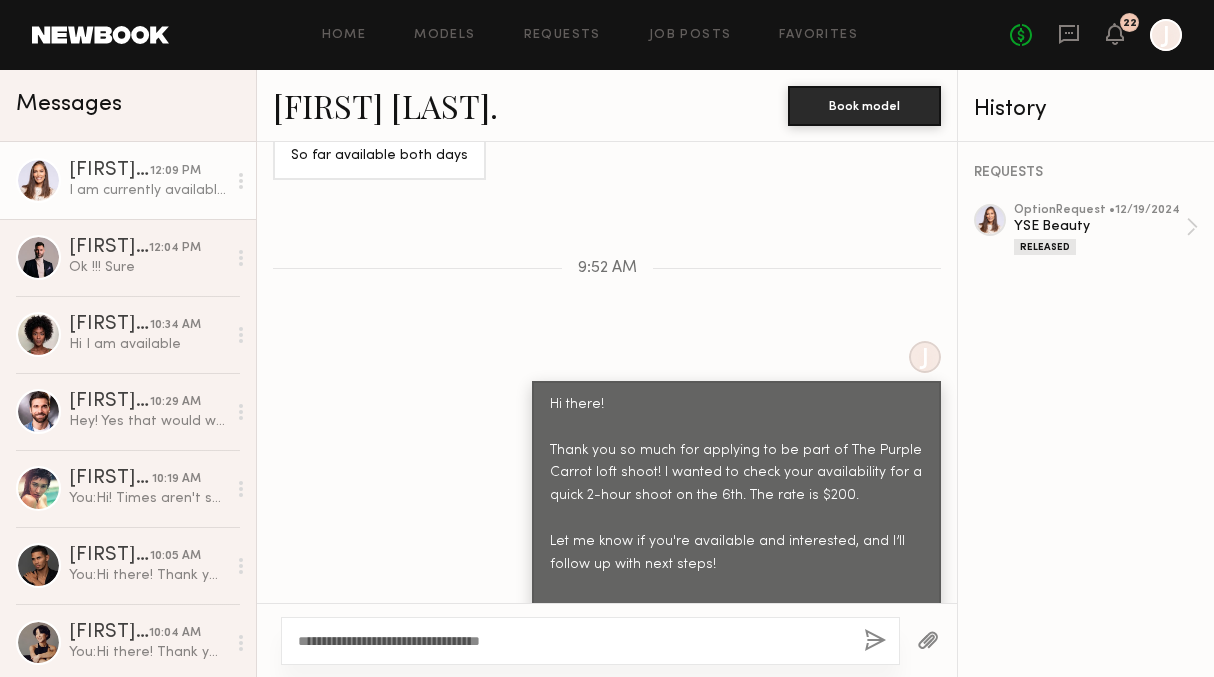 type on "**********" 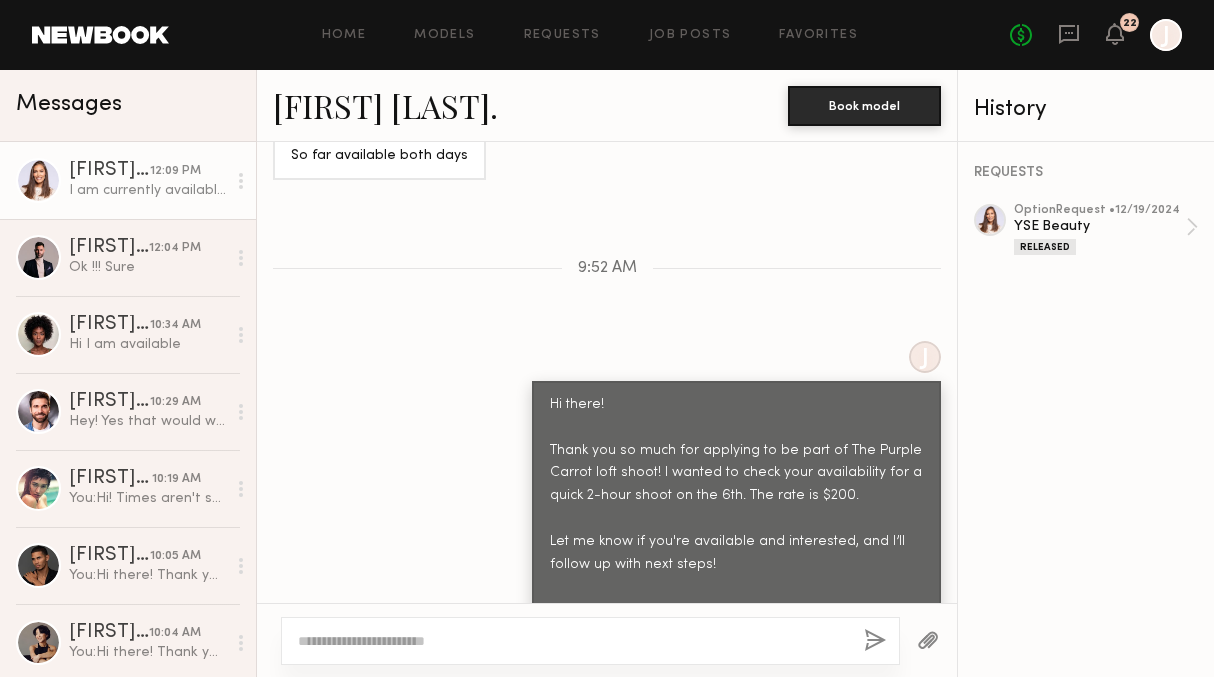 scroll, scrollTop: 2647, scrollLeft: 0, axis: vertical 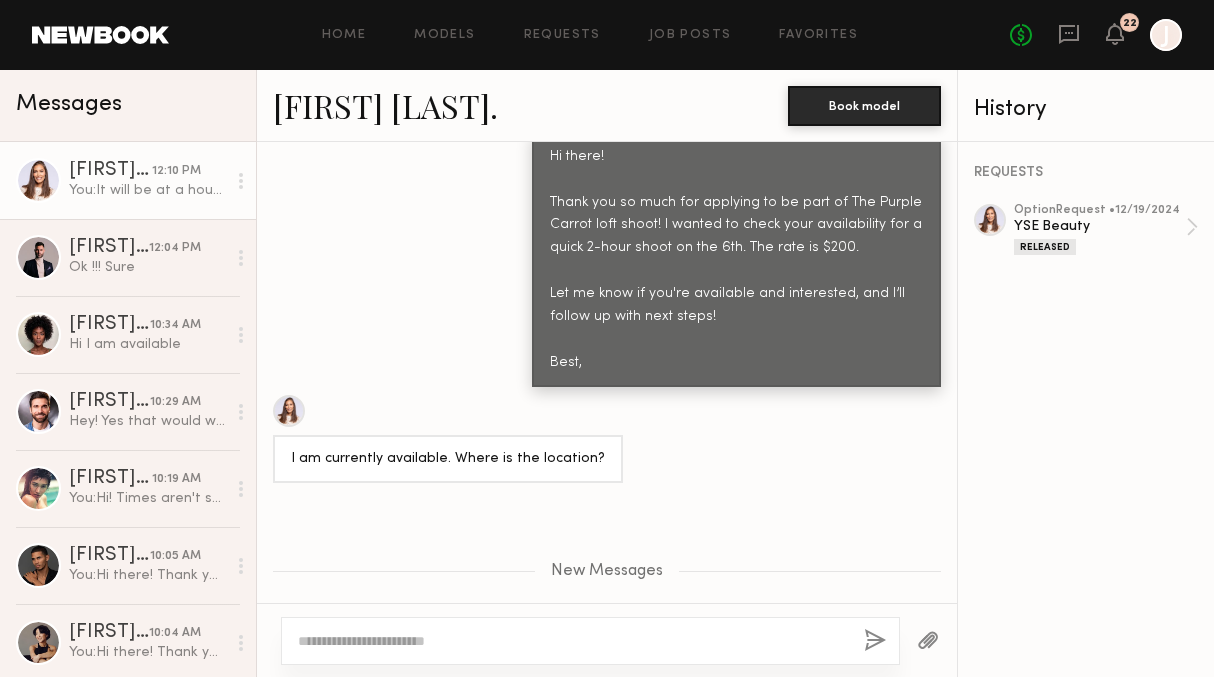 click on "[FIRST] [LAST]" 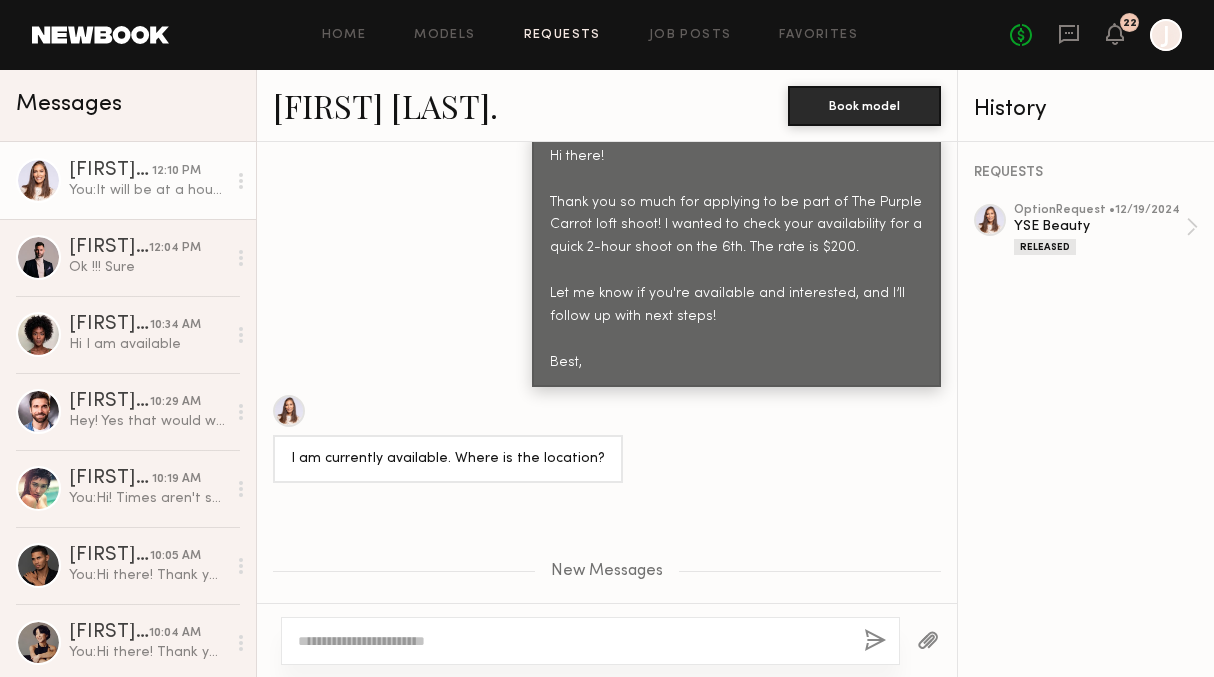 click on "Requests" 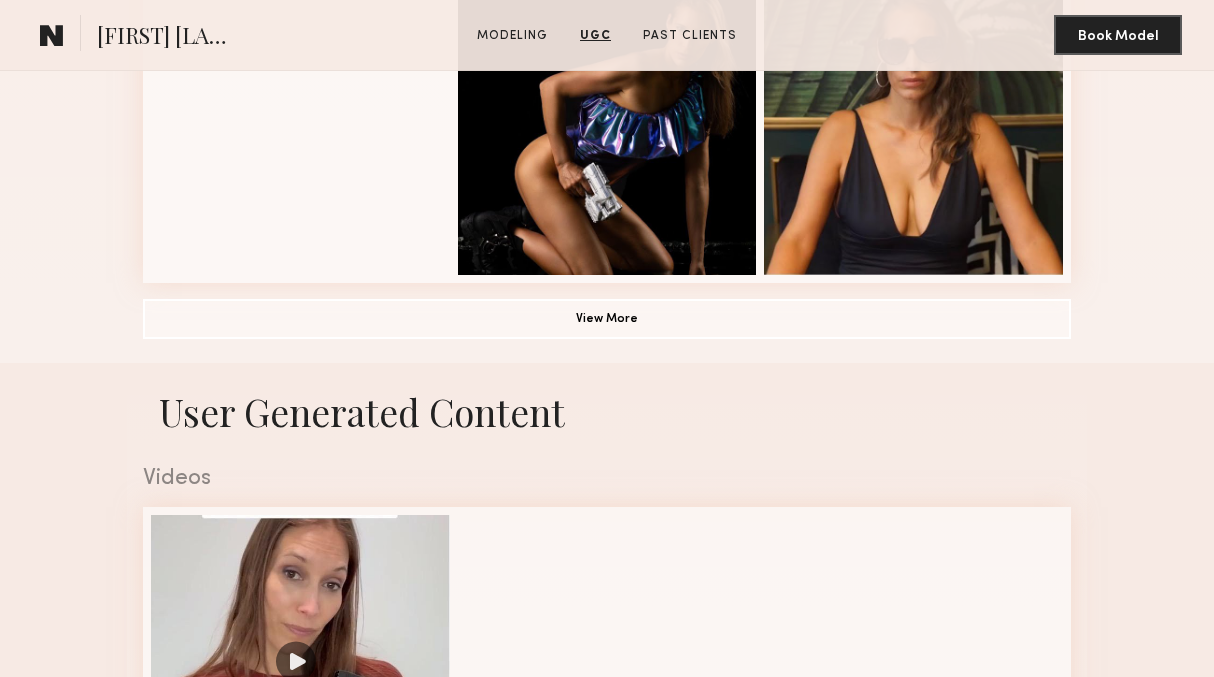 scroll, scrollTop: 1414, scrollLeft: 0, axis: vertical 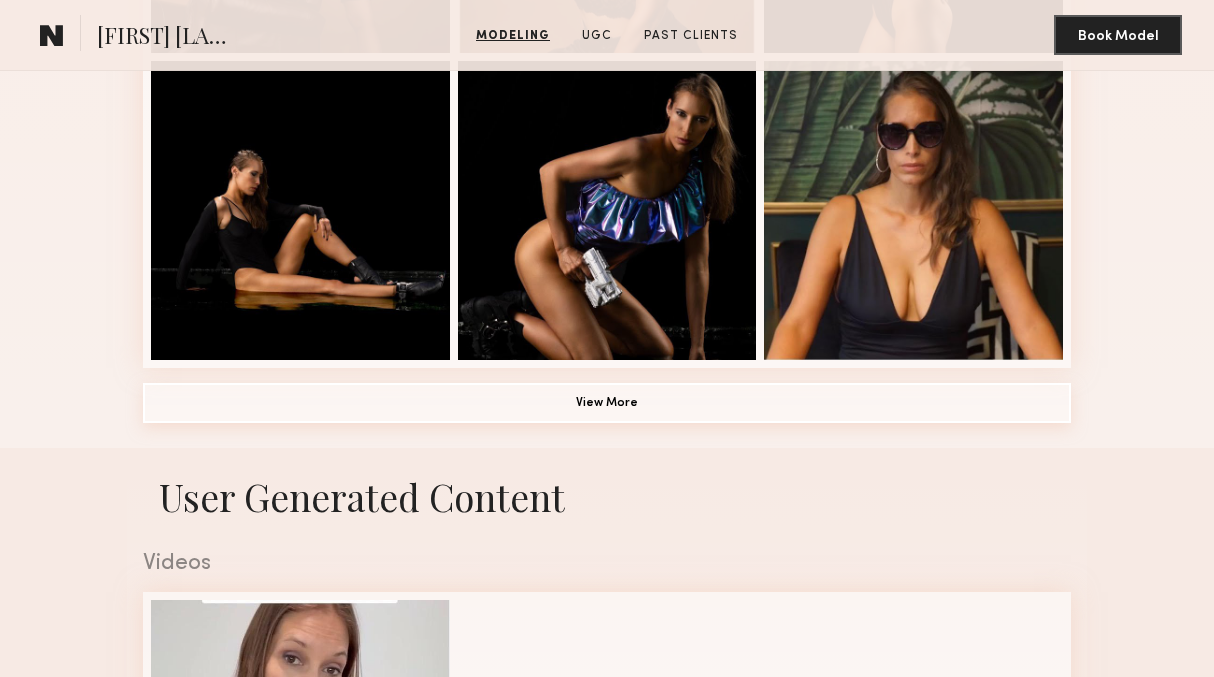 click on "View More" 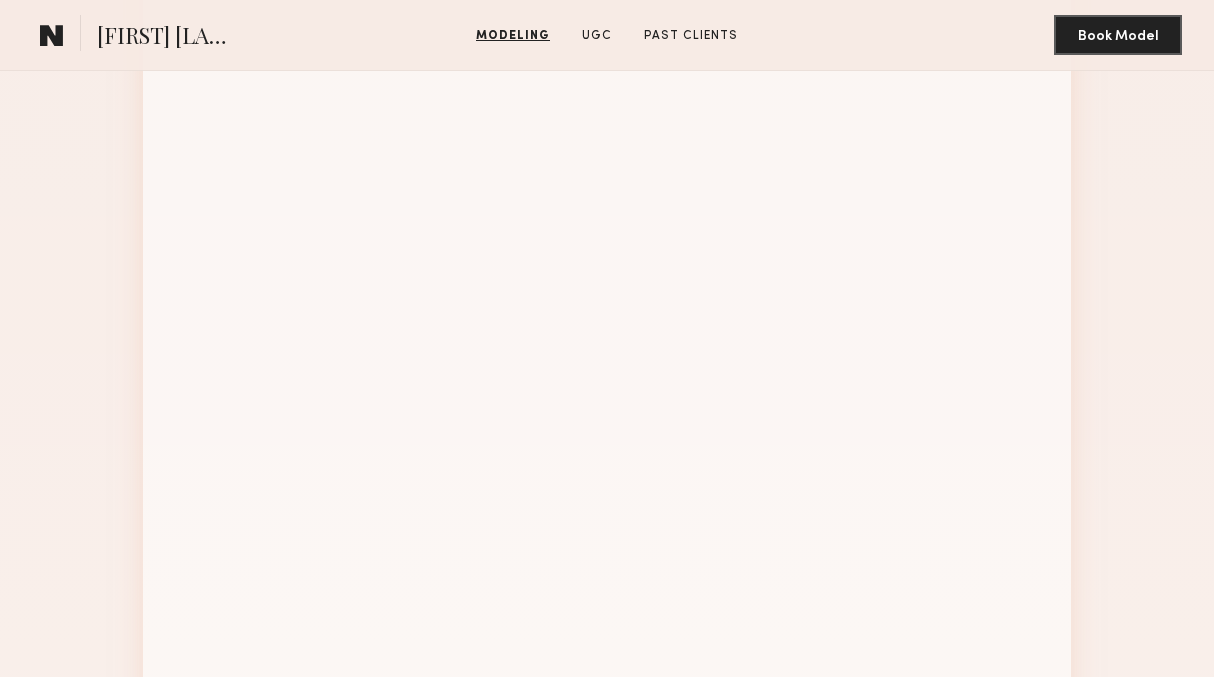 scroll, scrollTop: 1840, scrollLeft: 0, axis: vertical 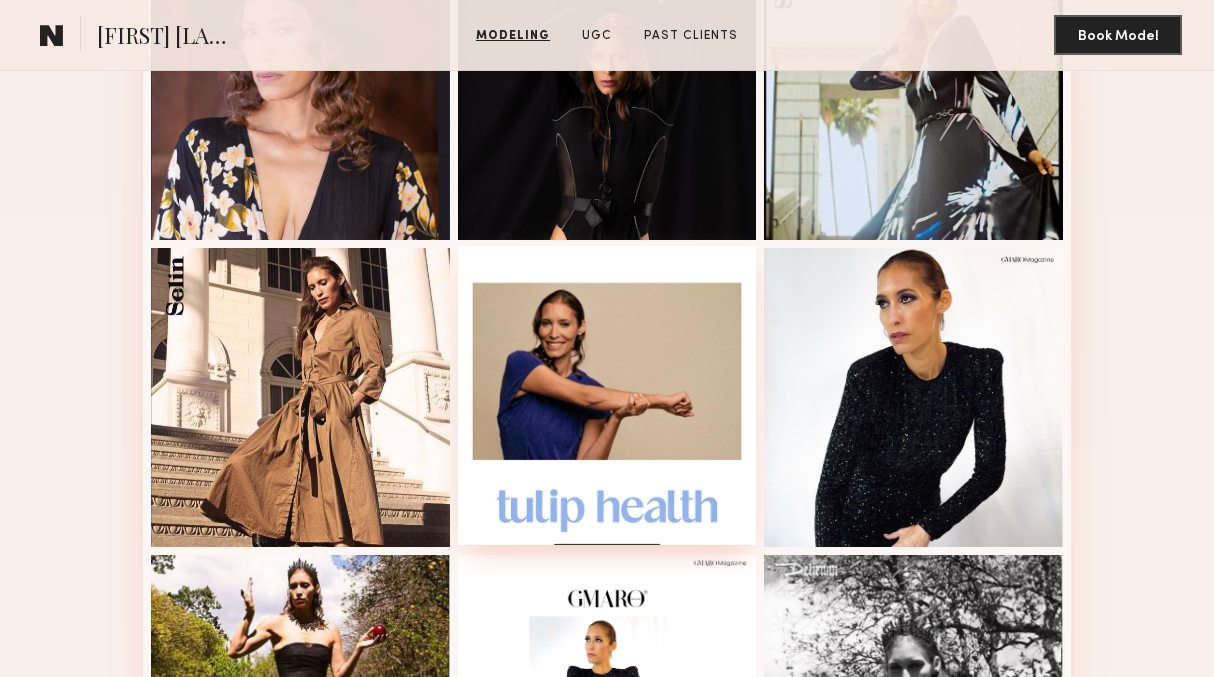 click at bounding box center [607, 395] 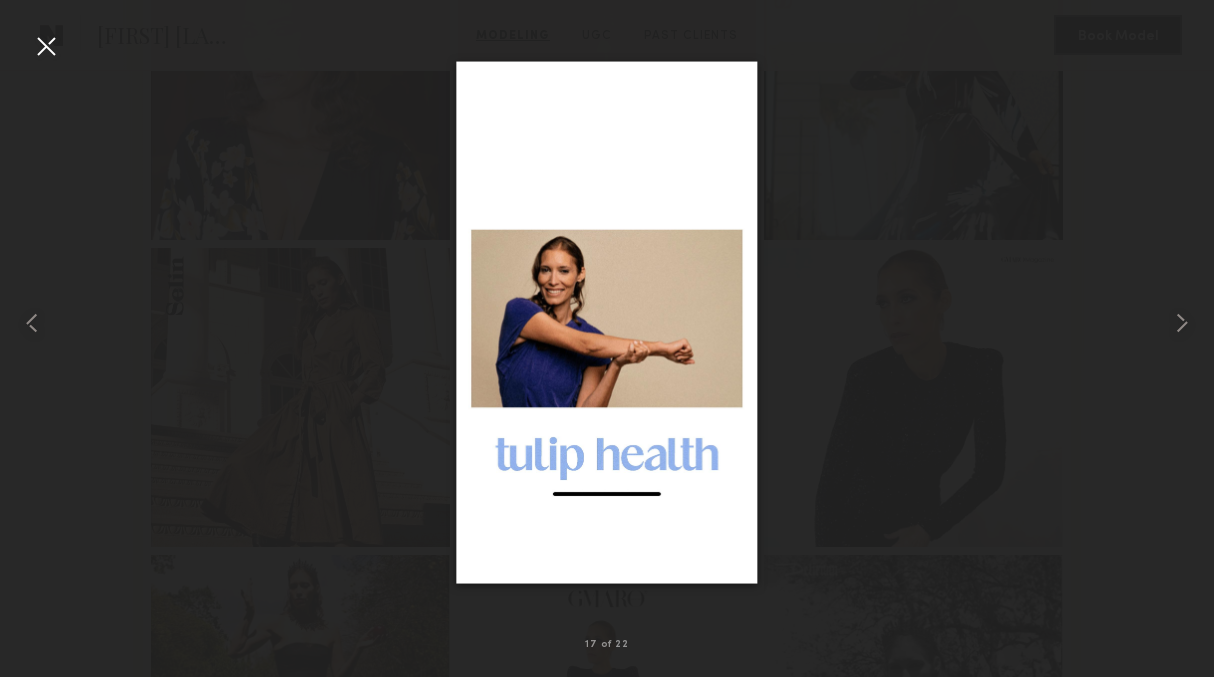 click at bounding box center [46, 46] 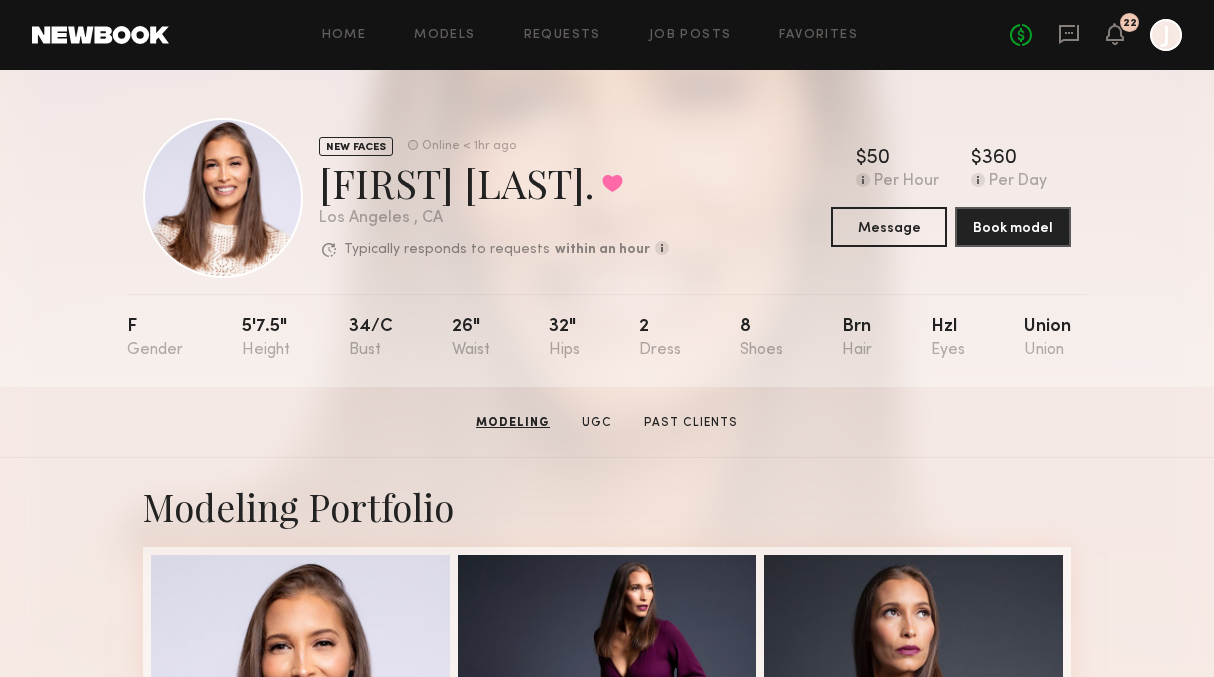 scroll, scrollTop: 0, scrollLeft: 0, axis: both 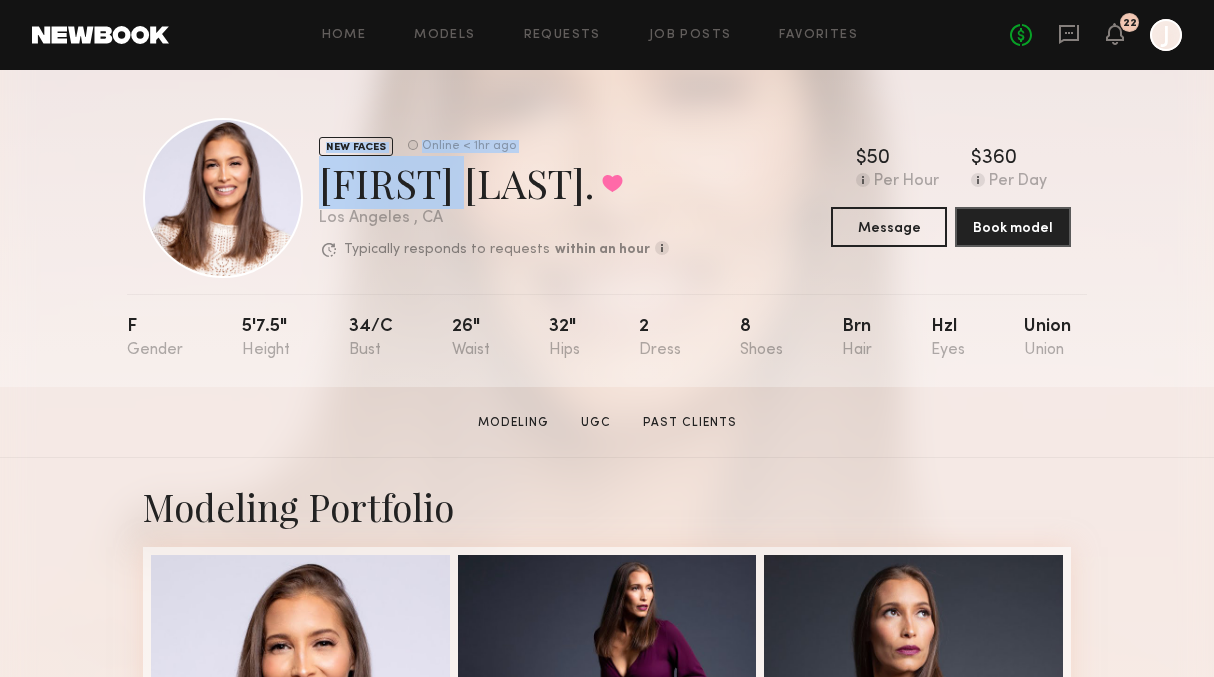 drag, startPoint x: 311, startPoint y: 186, endPoint x: 470, endPoint y: 188, distance: 159.01257 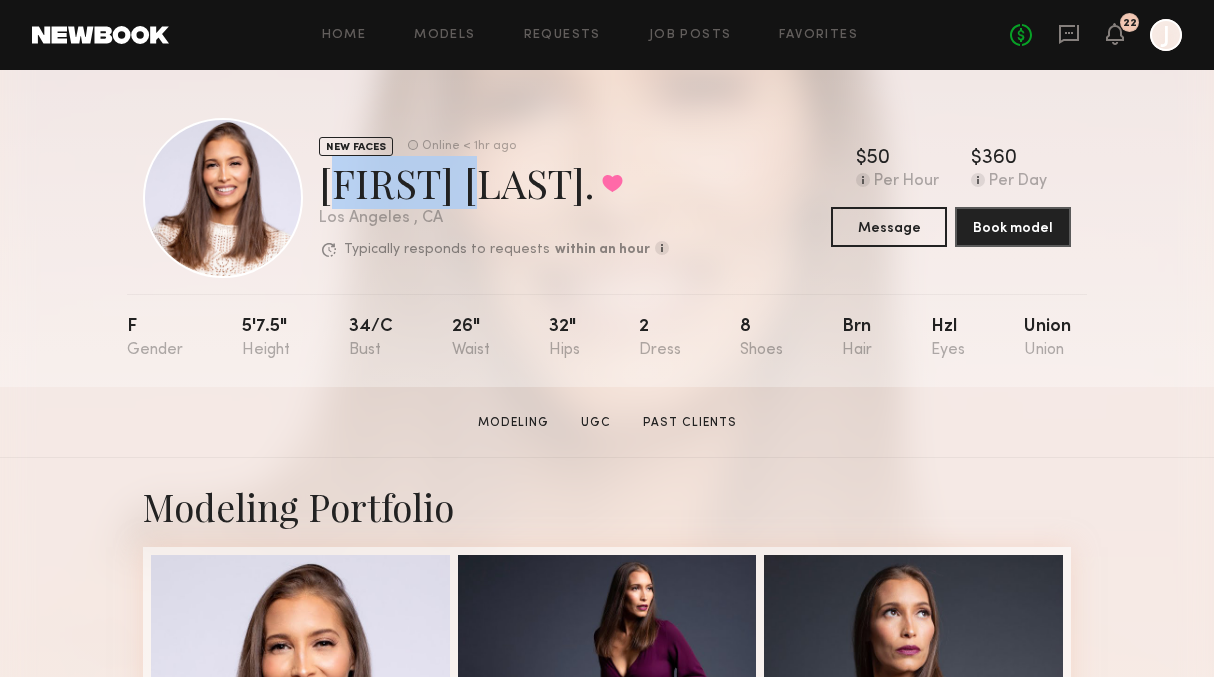 drag, startPoint x: 478, startPoint y: 192, endPoint x: 322, endPoint y: 199, distance: 156.15697 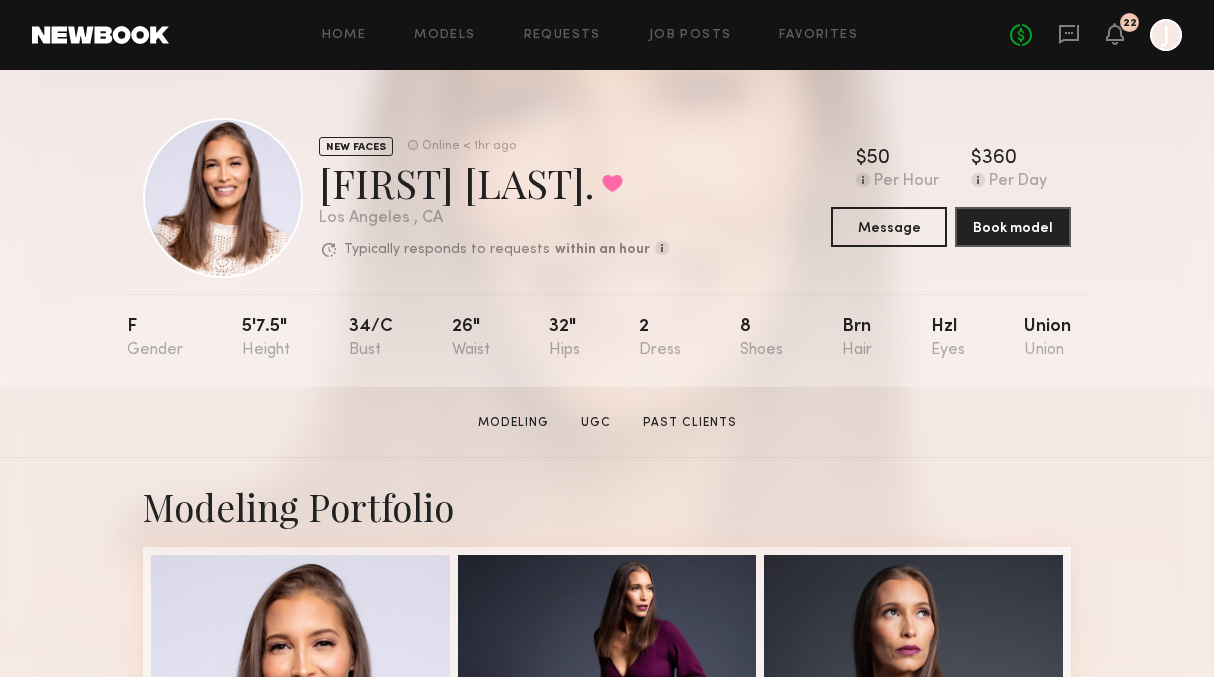 click on "NEW FACES Online < 1hr ago  Wendy T.  Favorited Los Angeles , CA  Typically responds to requests  within an hour  How quickly the model responds to new   requests, on average. For best results,   start new talent interactions with a   request and use messages to add or   collect additional info.  Typically responds: within an hour Online < 1hr ago  $   Typical rate set by model.  Can vary by project & usage.  50 Per Hour  $   Typical rate set by model.  Can vary by project & usage.  360 Per Day  Message  Book model" 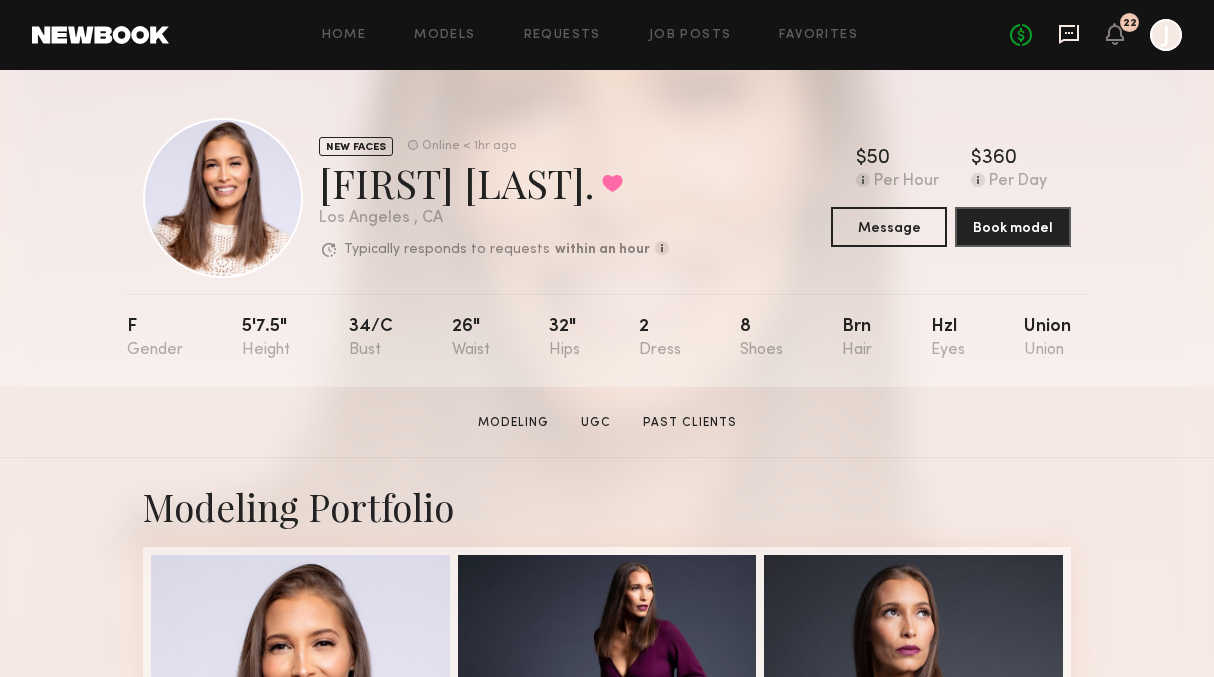 click 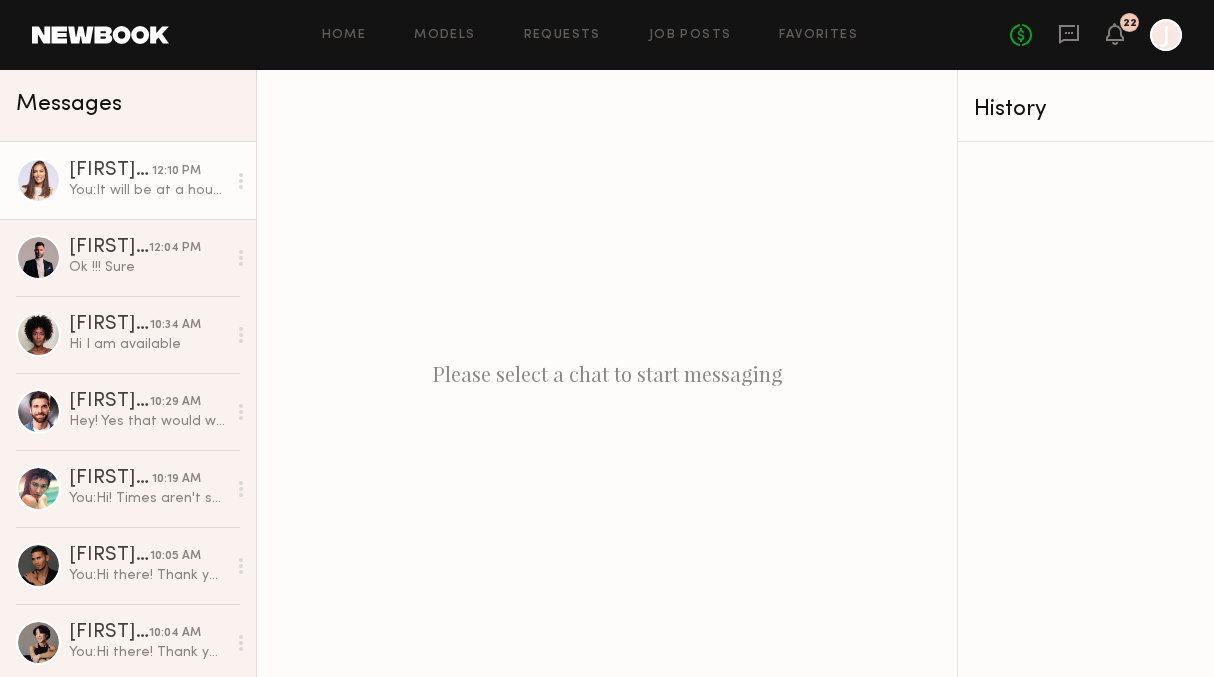 click on "You:  It will be at a house in the LA area" 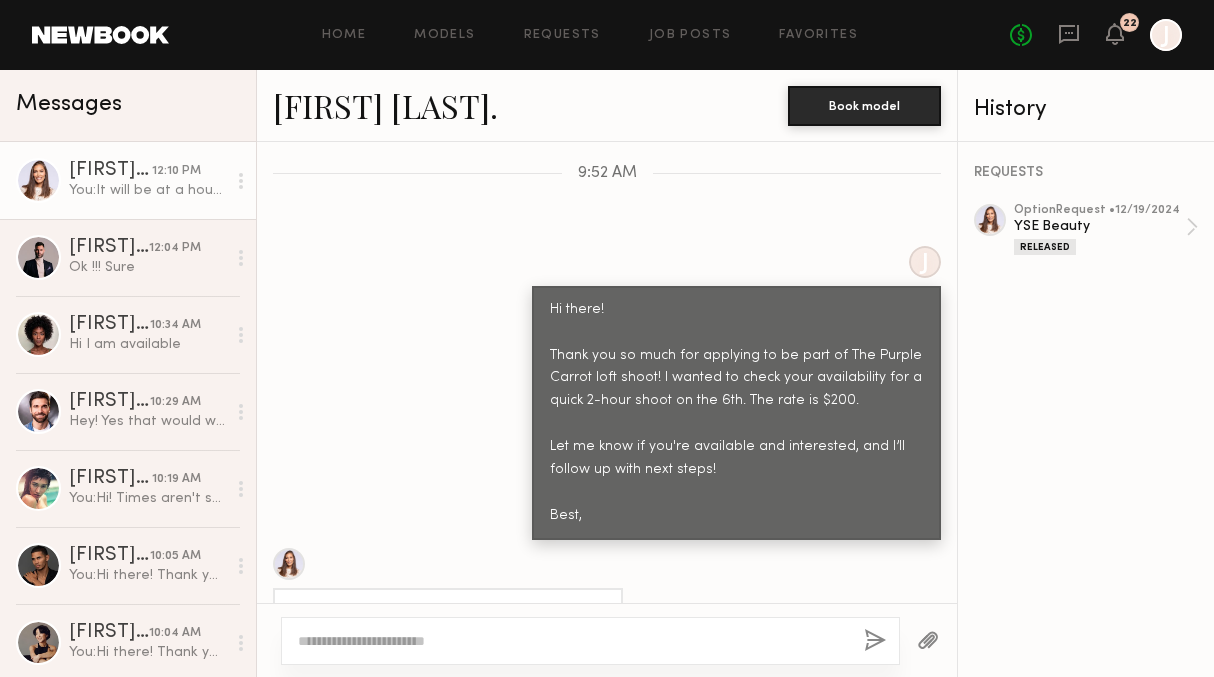 scroll, scrollTop: 2477, scrollLeft: 0, axis: vertical 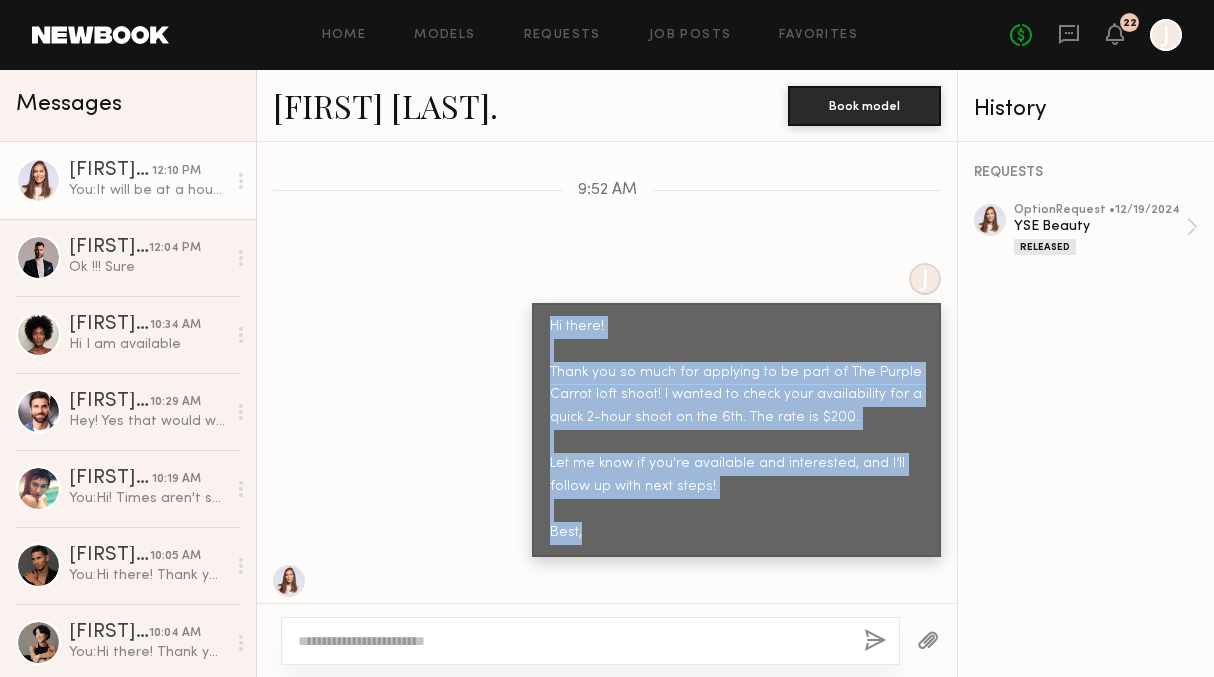 drag, startPoint x: 551, startPoint y: 233, endPoint x: 647, endPoint y: 446, distance: 233.63432 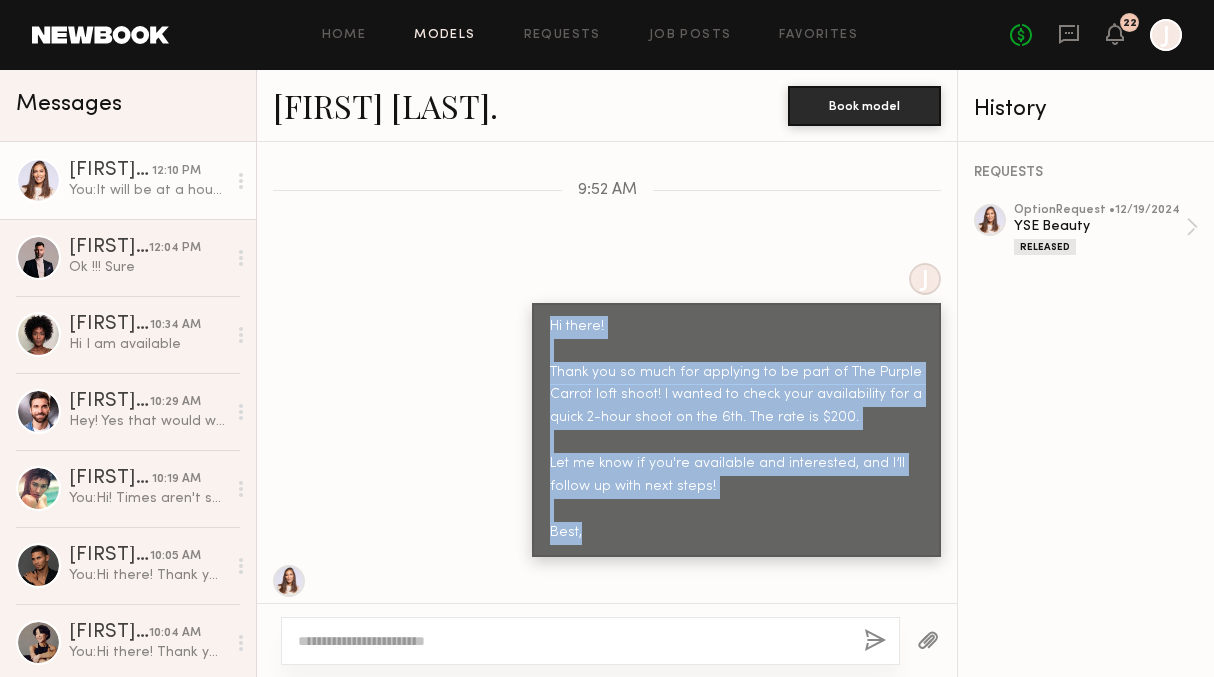 click on "Models" 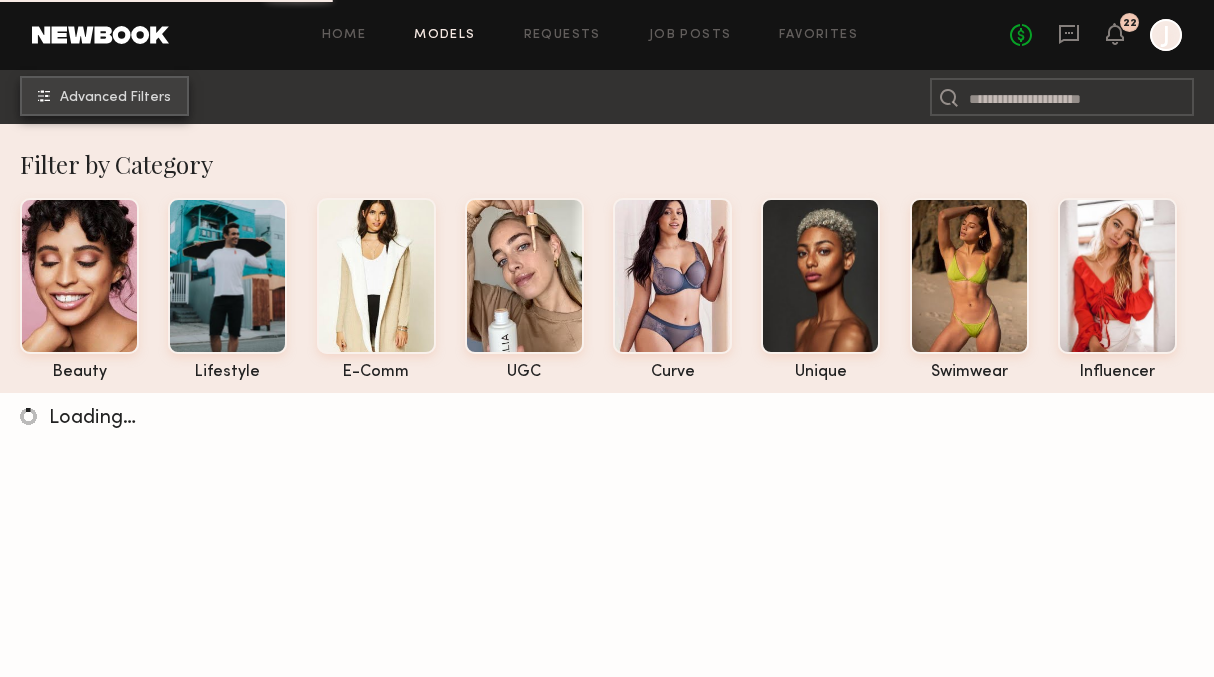 click on "Advanced Filters" 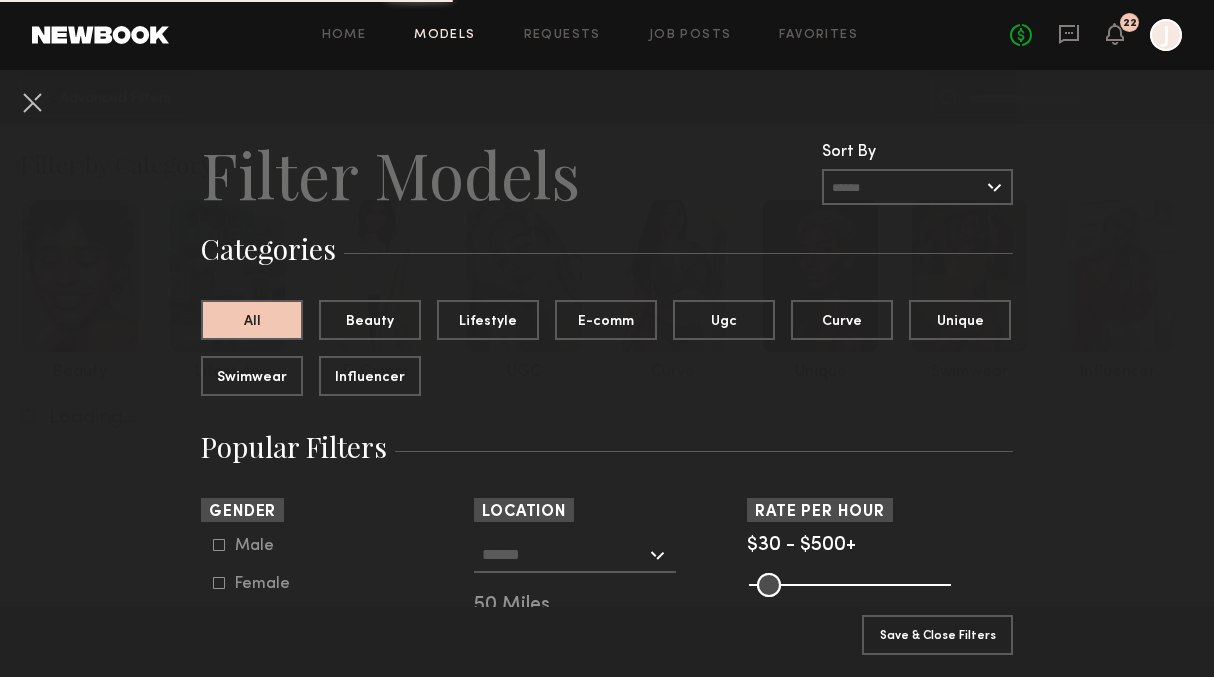 click 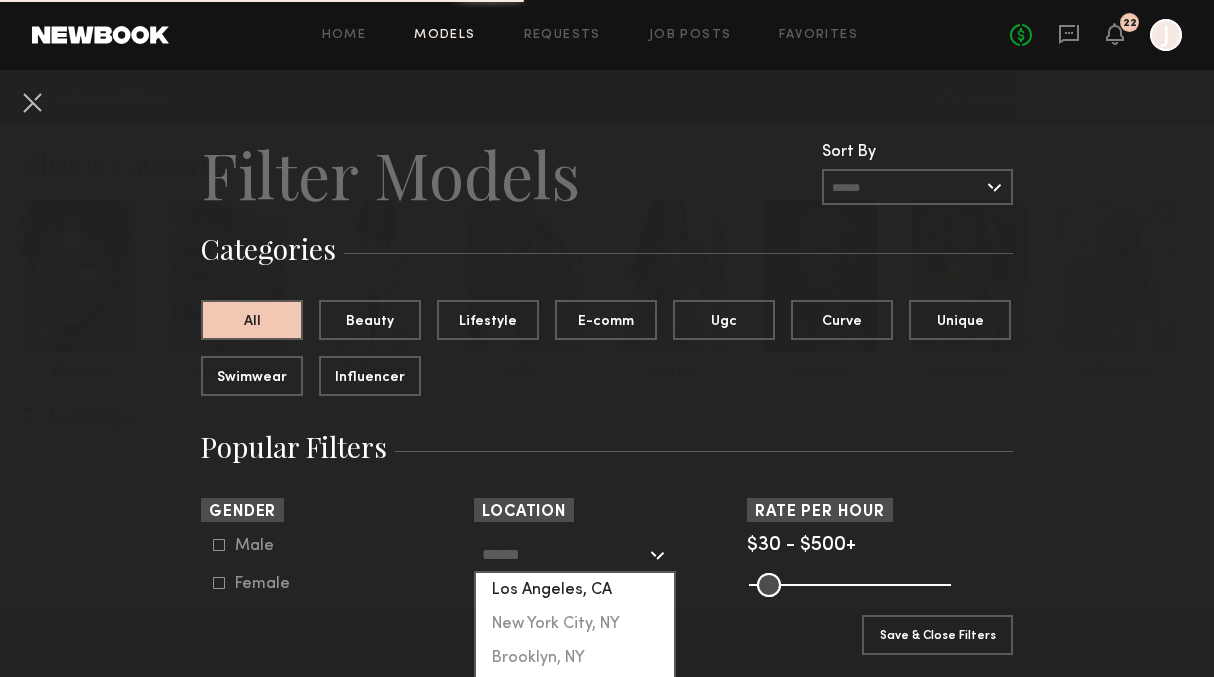 click on "Los Angeles, CA" 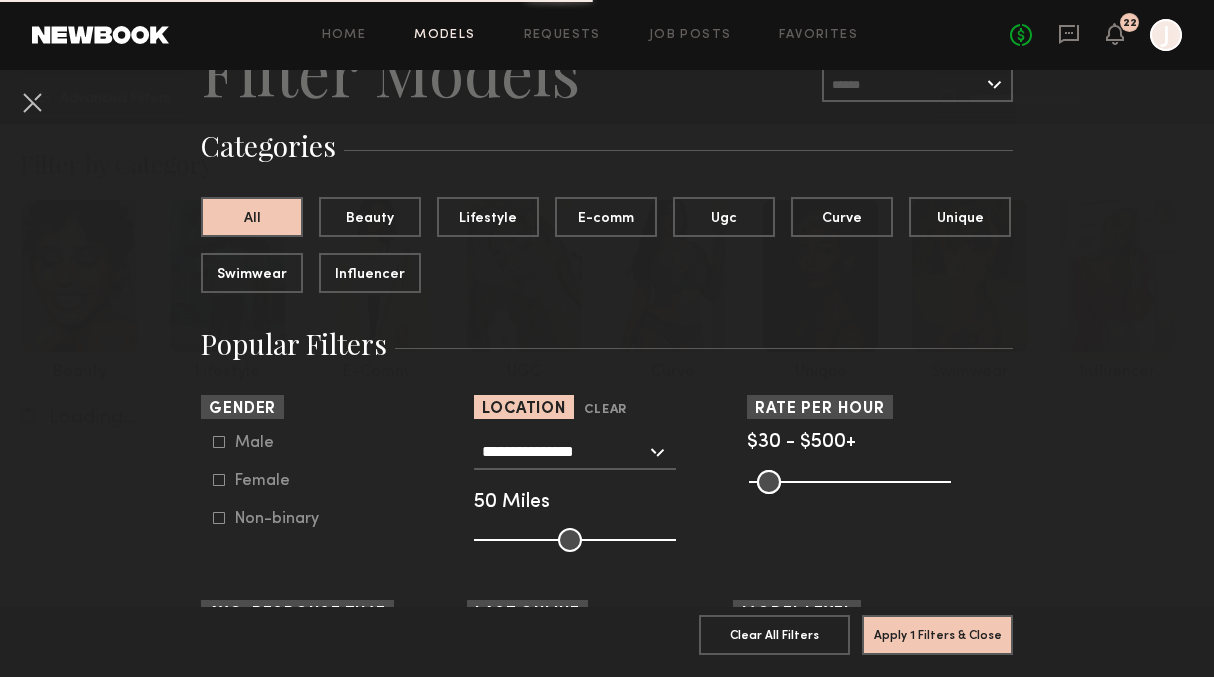 scroll, scrollTop: 106, scrollLeft: 0, axis: vertical 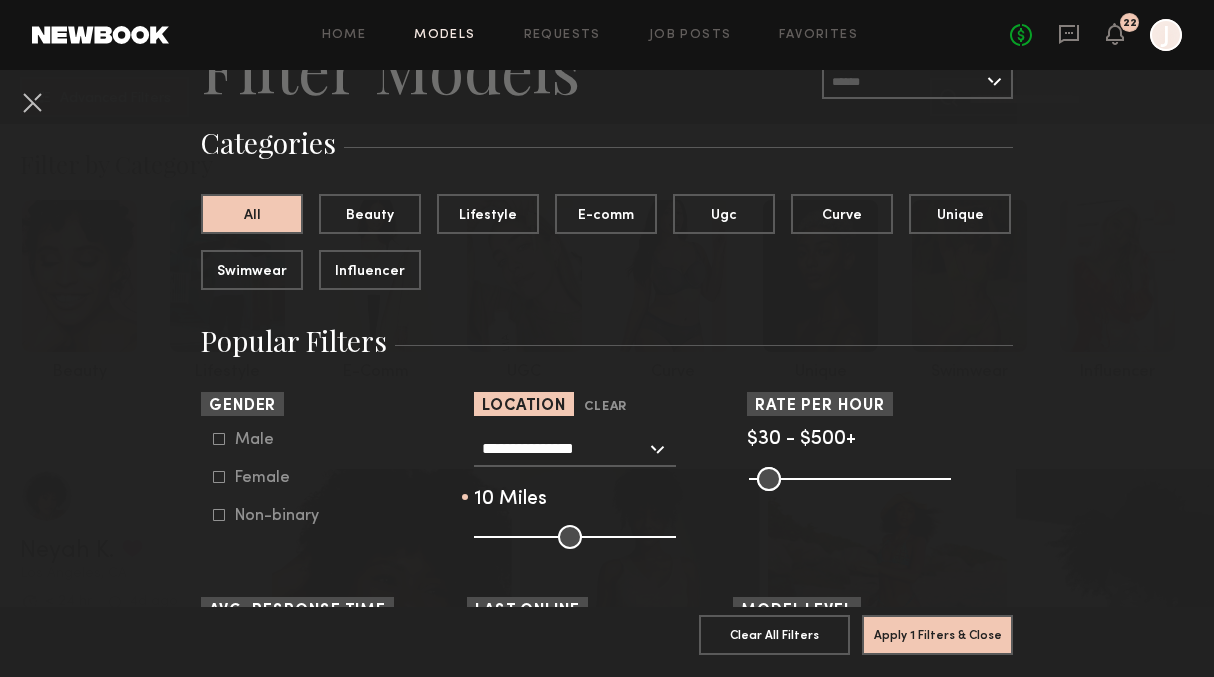 drag, startPoint x: 567, startPoint y: 538, endPoint x: 496, endPoint y: 538, distance: 71 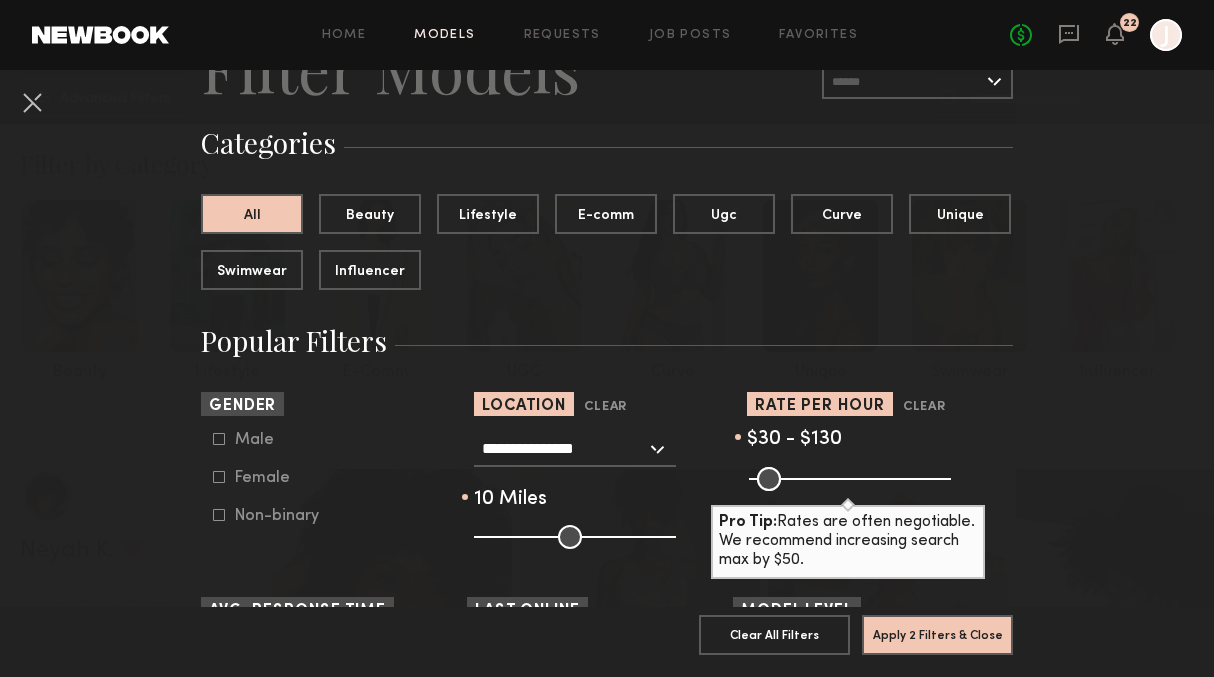 drag, startPoint x: 946, startPoint y: 483, endPoint x: 799, endPoint y: 485, distance: 147.01361 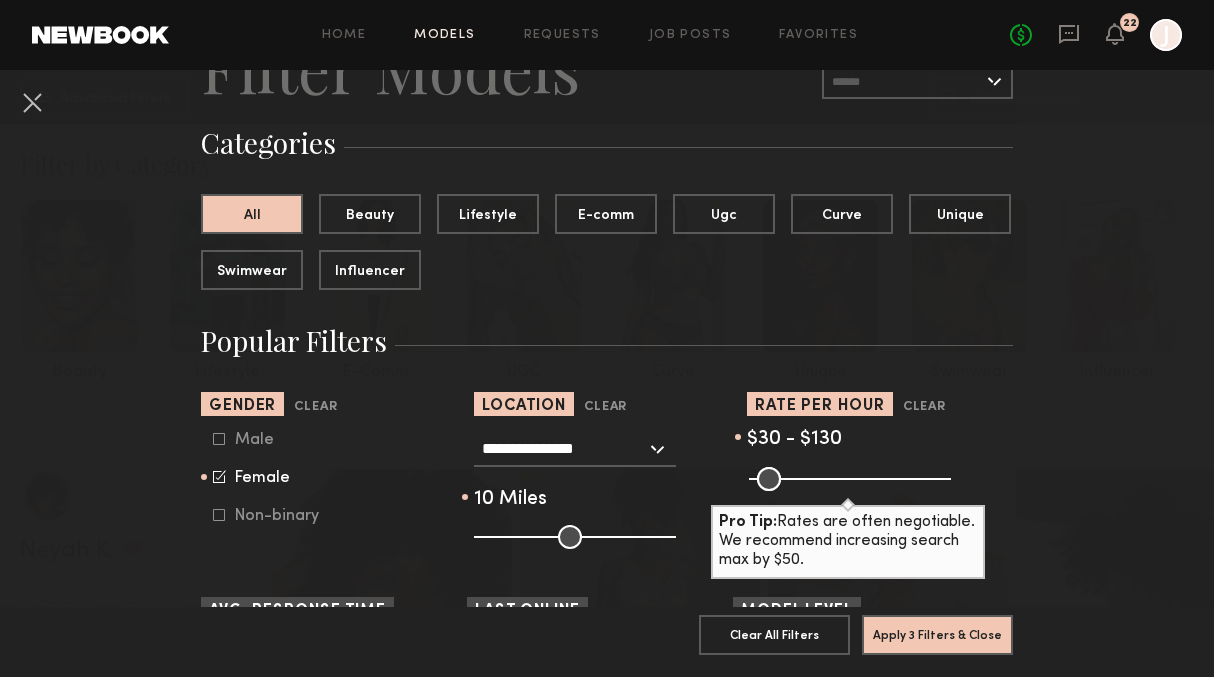 click 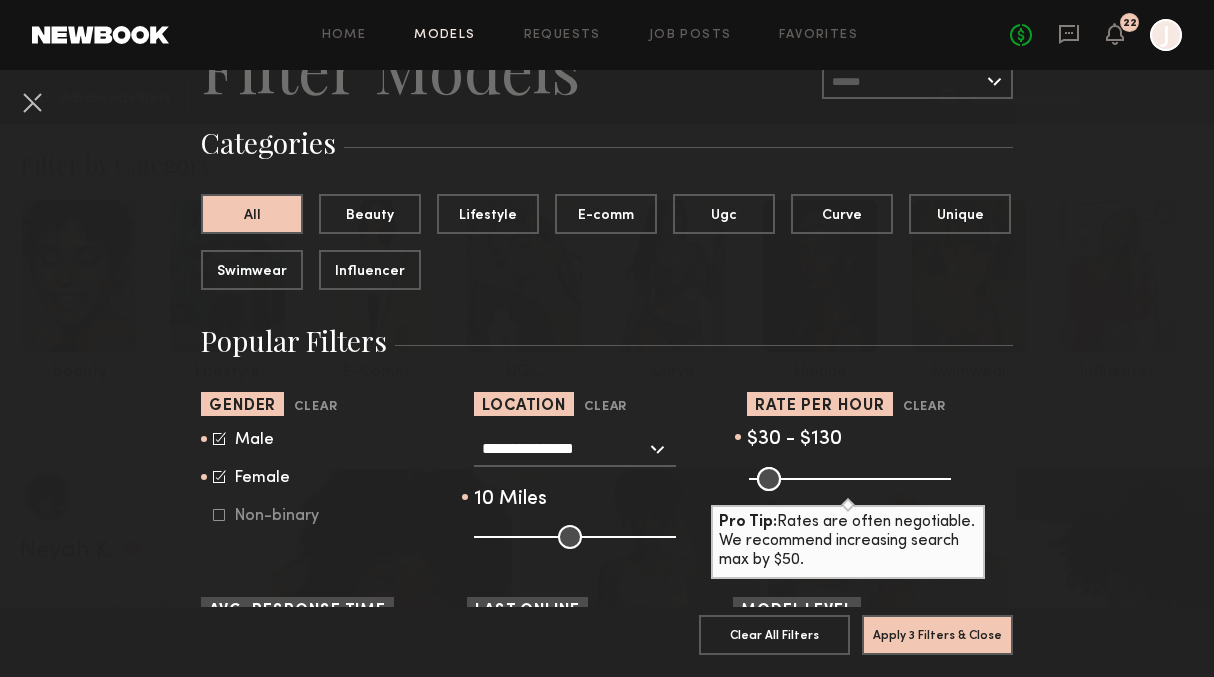 scroll, scrollTop: 616, scrollLeft: 0, axis: vertical 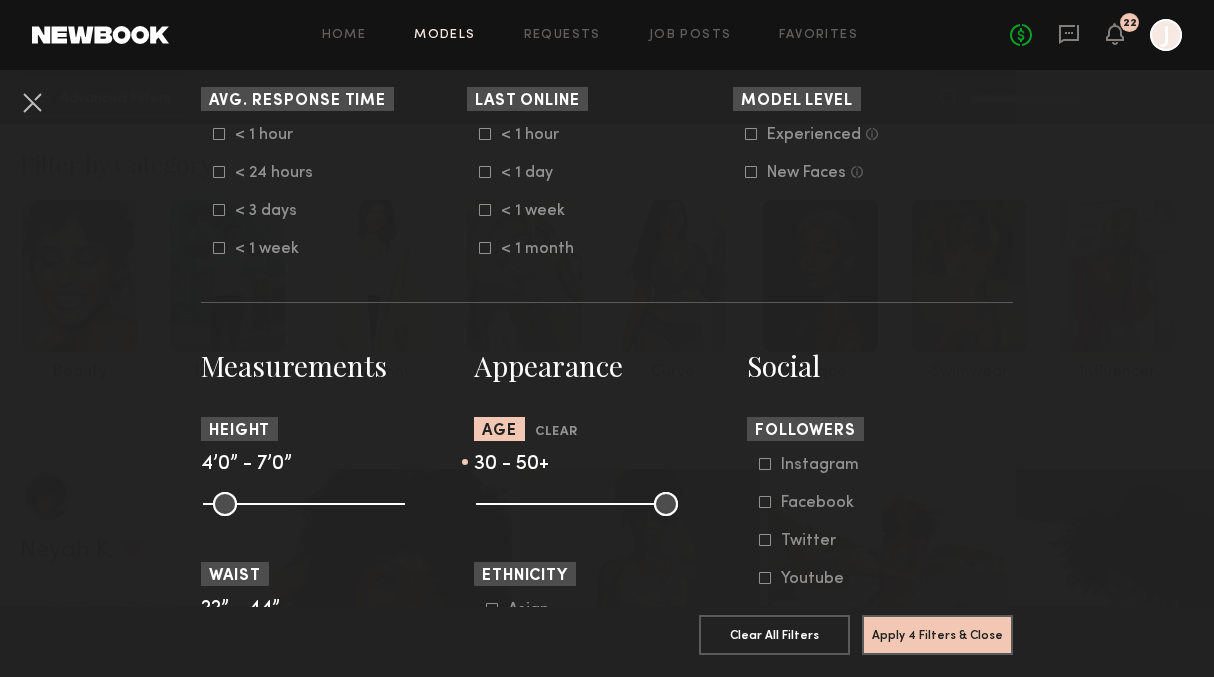 drag, startPoint x: 481, startPoint y: 514, endPoint x: 554, endPoint y: 513, distance: 73.00685 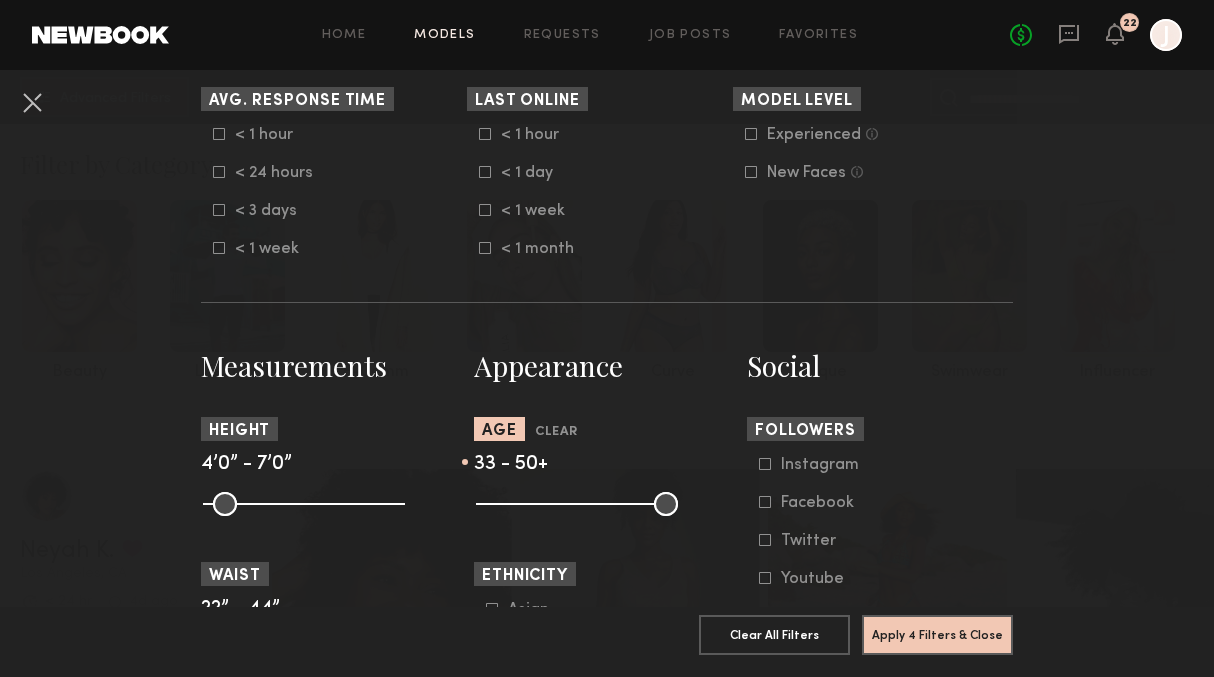 type on "**" 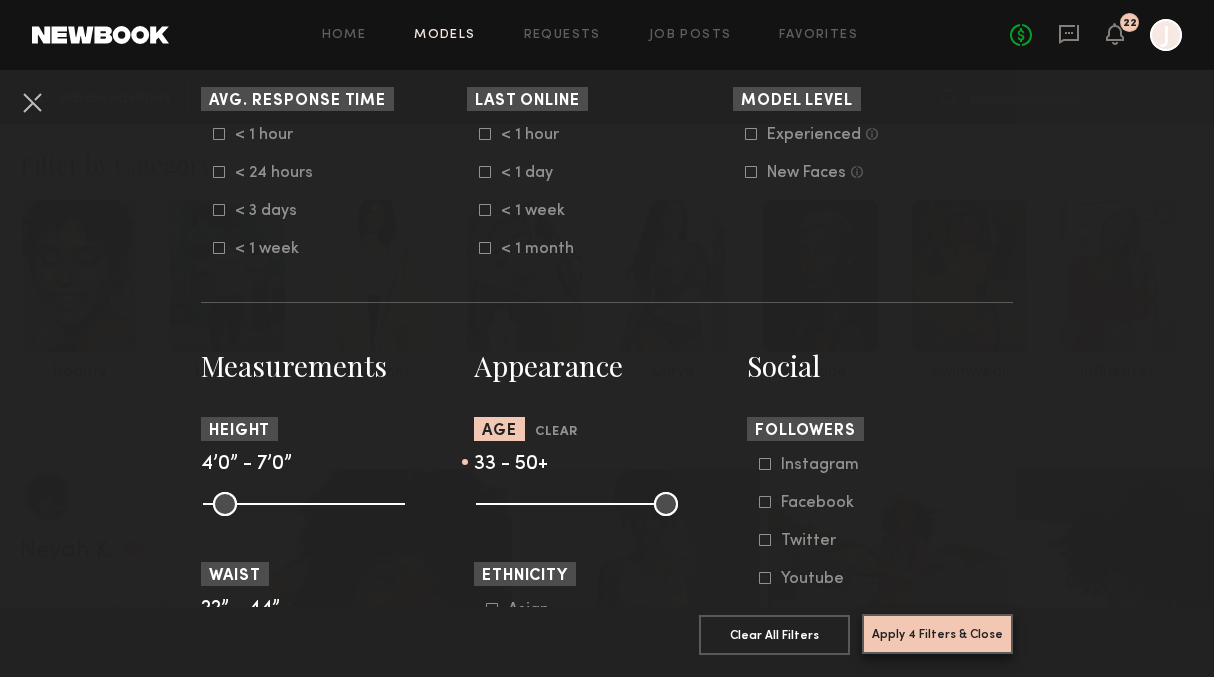 click on "Apply 4 Filters & Close" 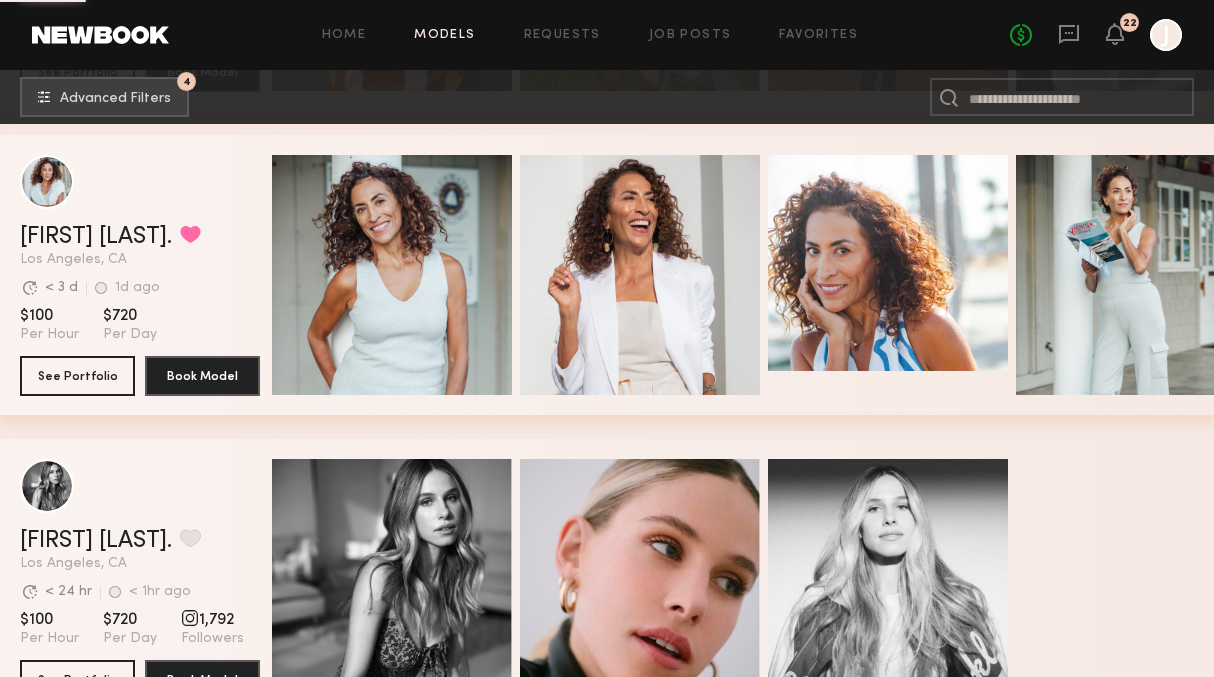 scroll, scrollTop: 2459, scrollLeft: 0, axis: vertical 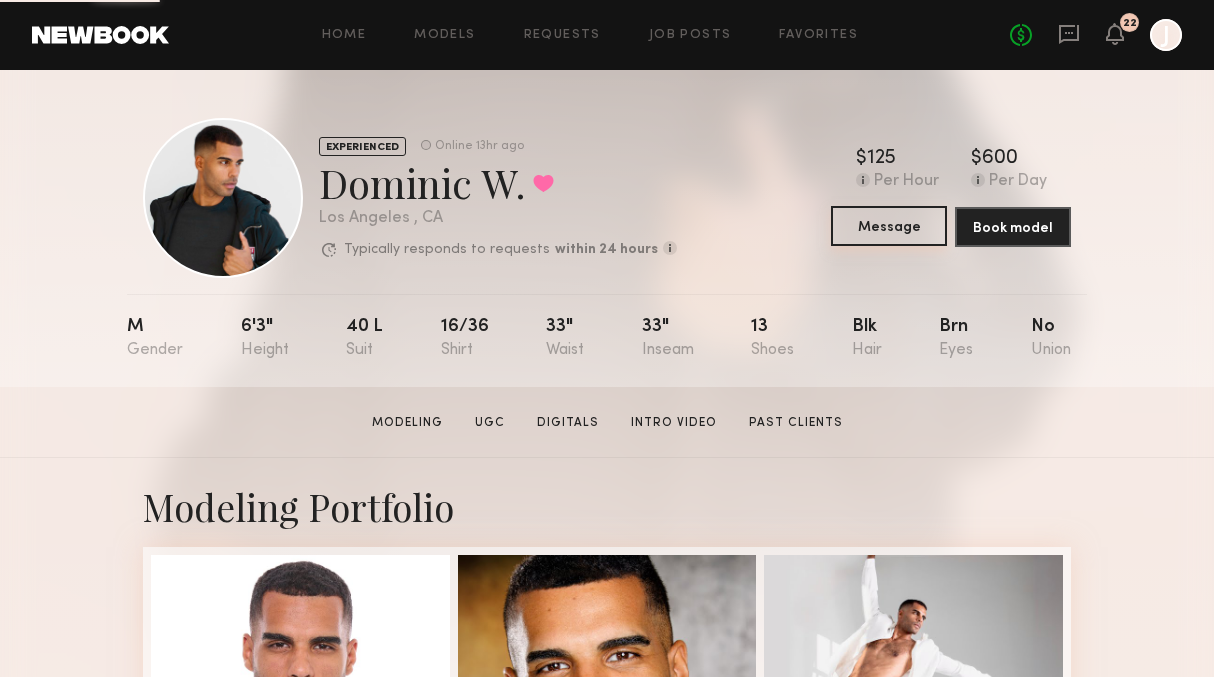 click on "Message" 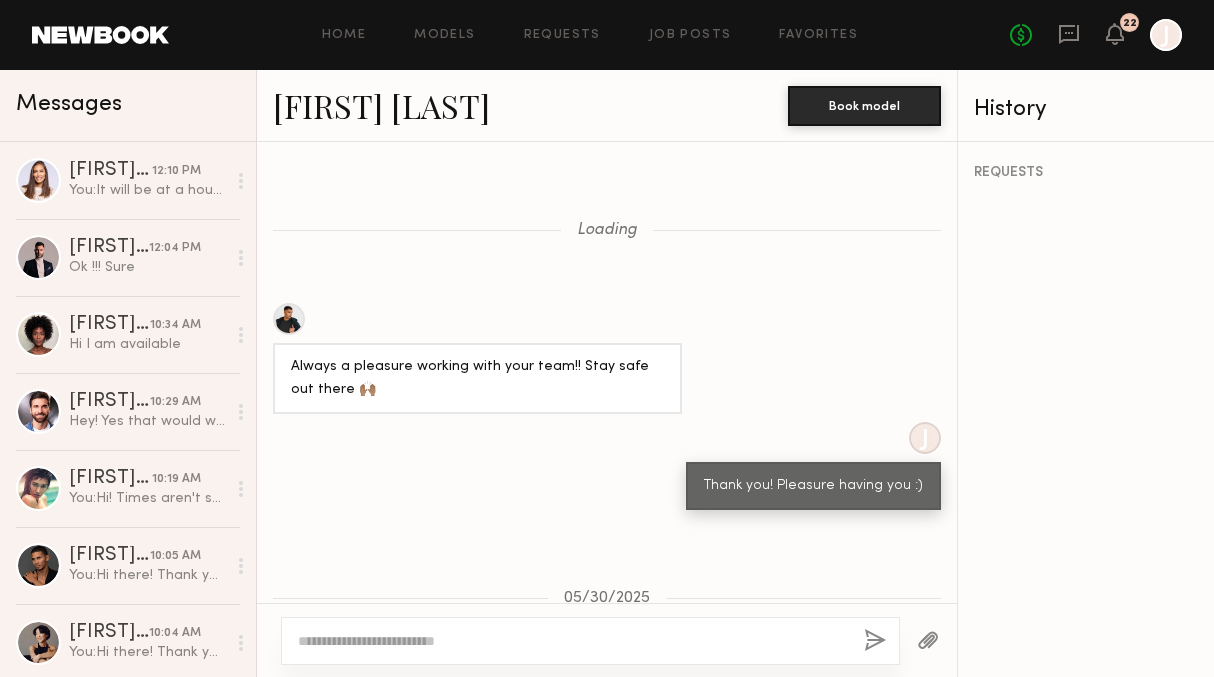 scroll, scrollTop: 1418, scrollLeft: 0, axis: vertical 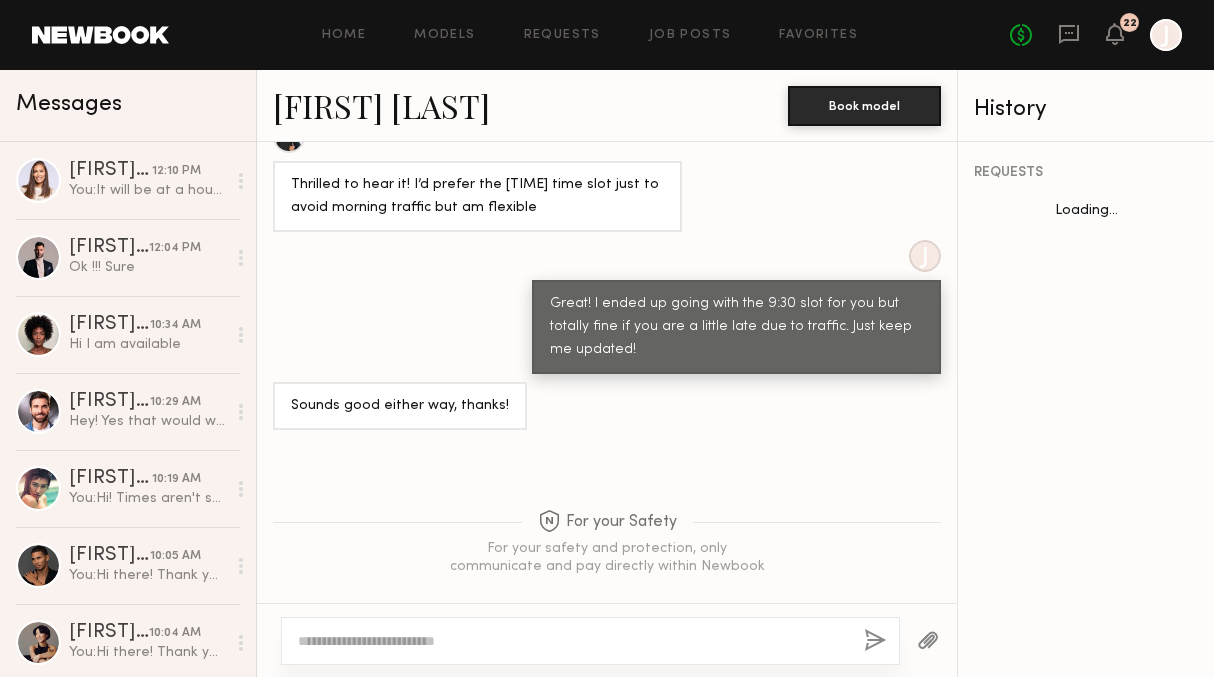 click 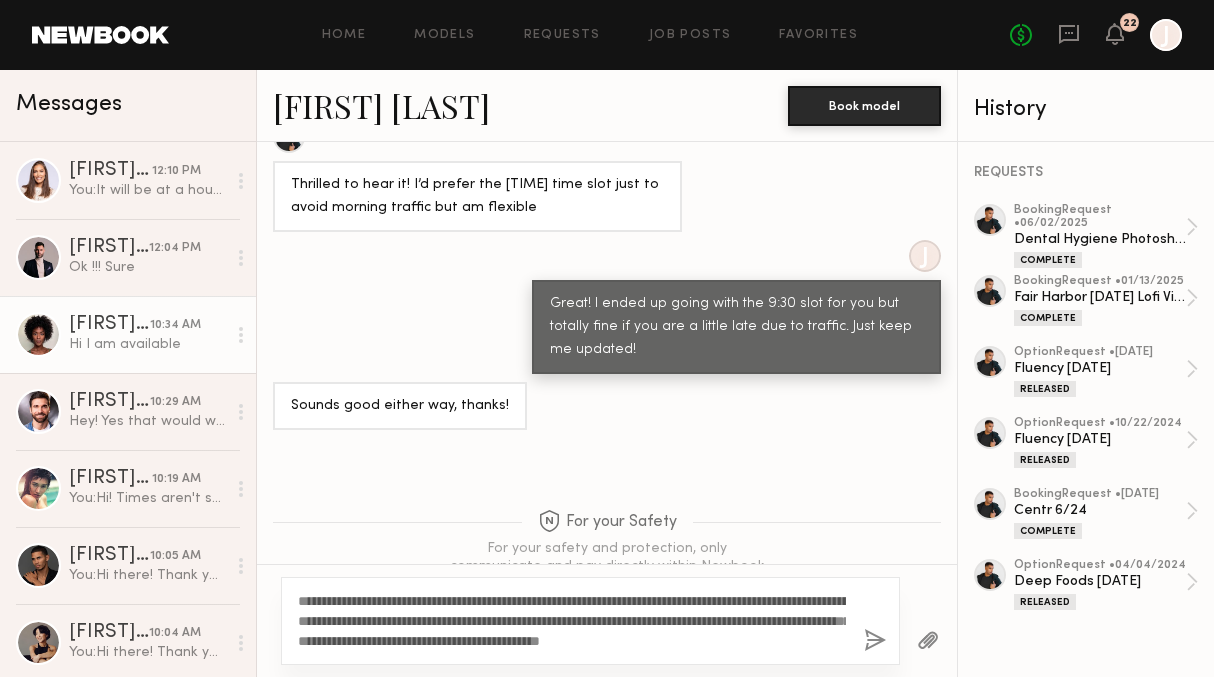 type on "**********" 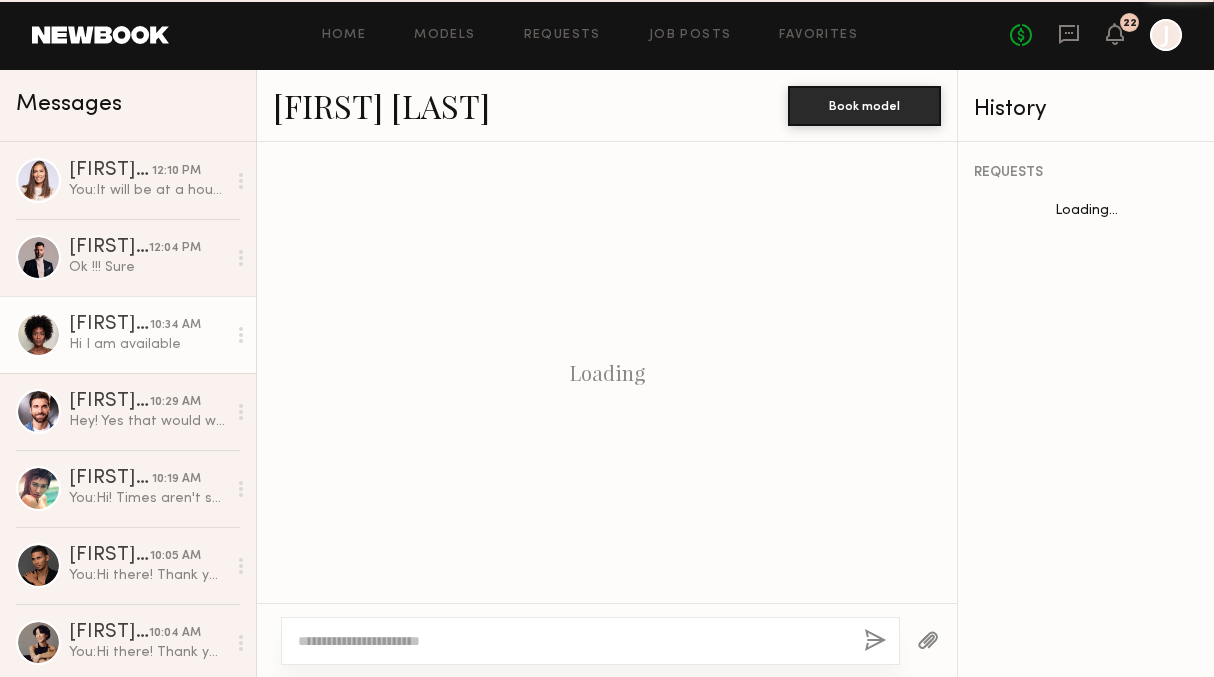 scroll, scrollTop: 2358, scrollLeft: 0, axis: vertical 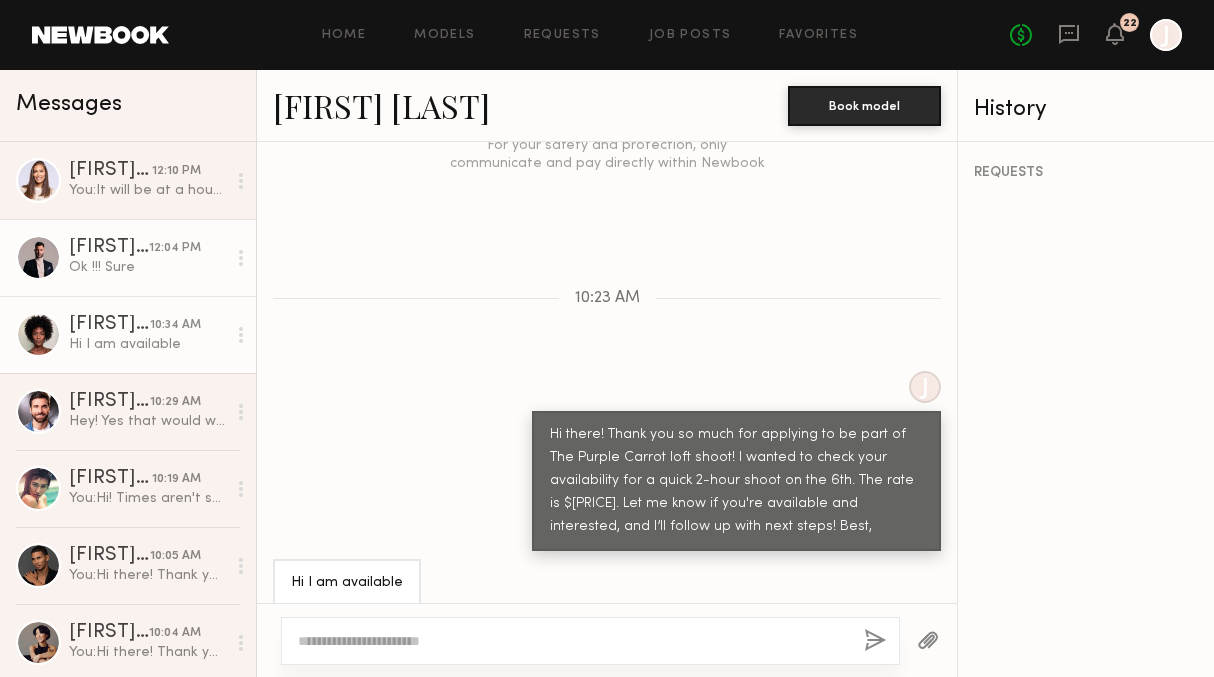 click on "Ok !!! Sure" 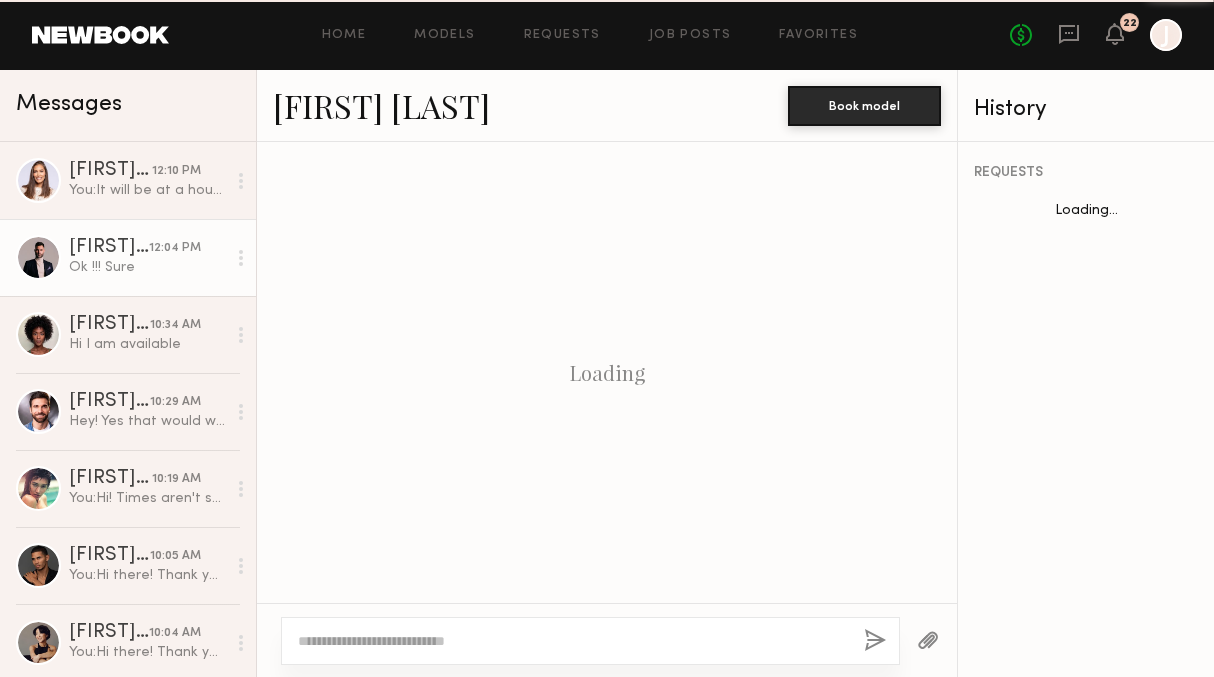 scroll, scrollTop: 2178, scrollLeft: 0, axis: vertical 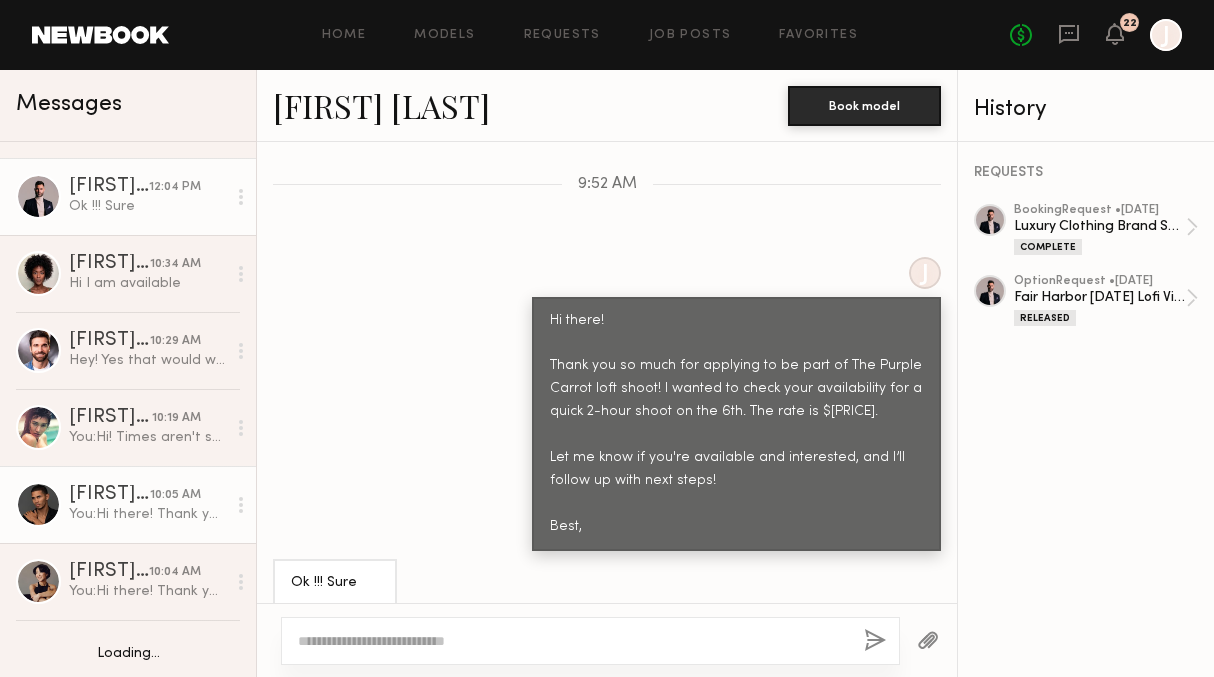 click on "You:  Hi there!  Thank you so much for applying to be part of The Purple Carrot loft shoot! I wanted to check your availability for a quick 2-hour shoot on the 6th. The rate is $[PRICE].  Let me know if you're available and interested, and I’ll follow up with next steps!  Best," 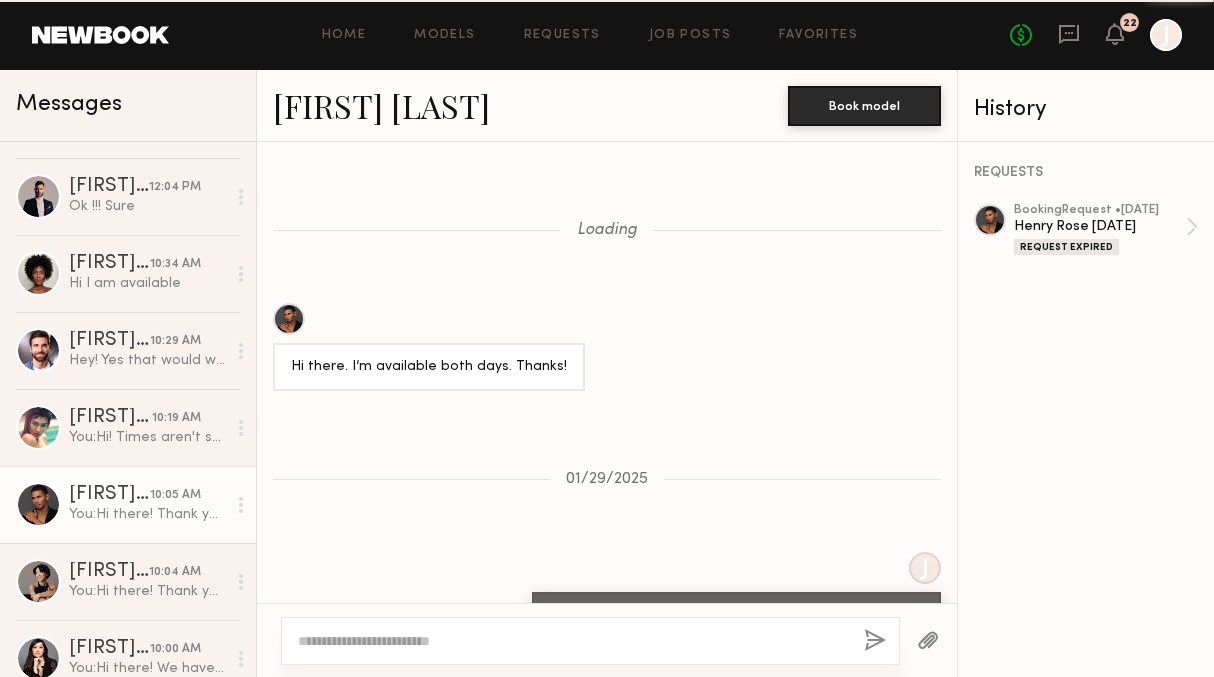 scroll, scrollTop: 2091, scrollLeft: 0, axis: vertical 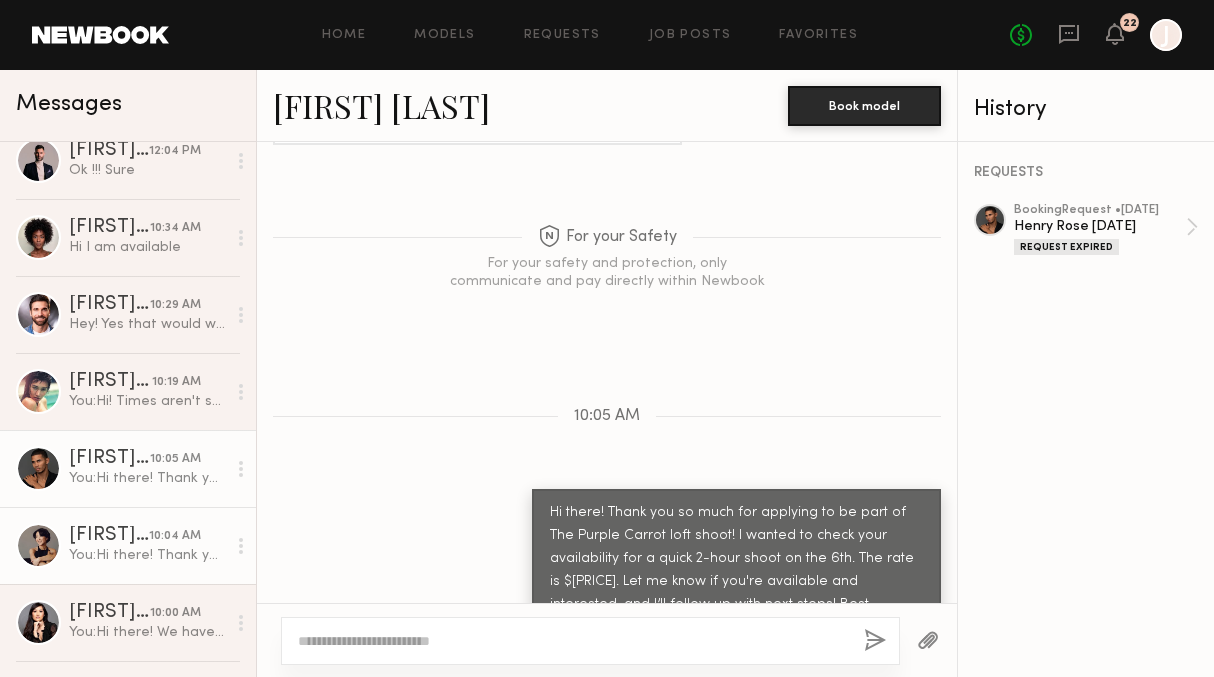 click on "You:  Hi there!  Thank you so much for applying to be part of The Purple Carrot loft shoot! I wanted to check your availability for a quick 2-hour shoot on the 6th. The rate is $[PRICE].  Let me know if you're available and interested, and I’ll follow up with next steps!  Best," 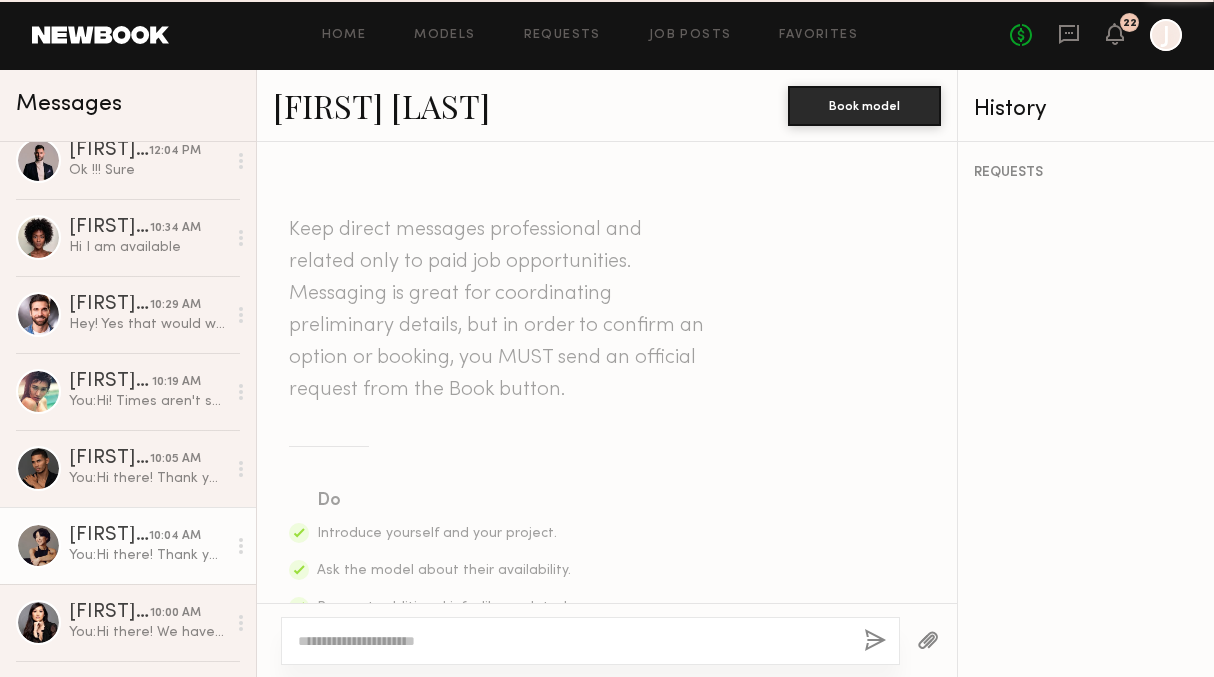 scroll, scrollTop: 669, scrollLeft: 0, axis: vertical 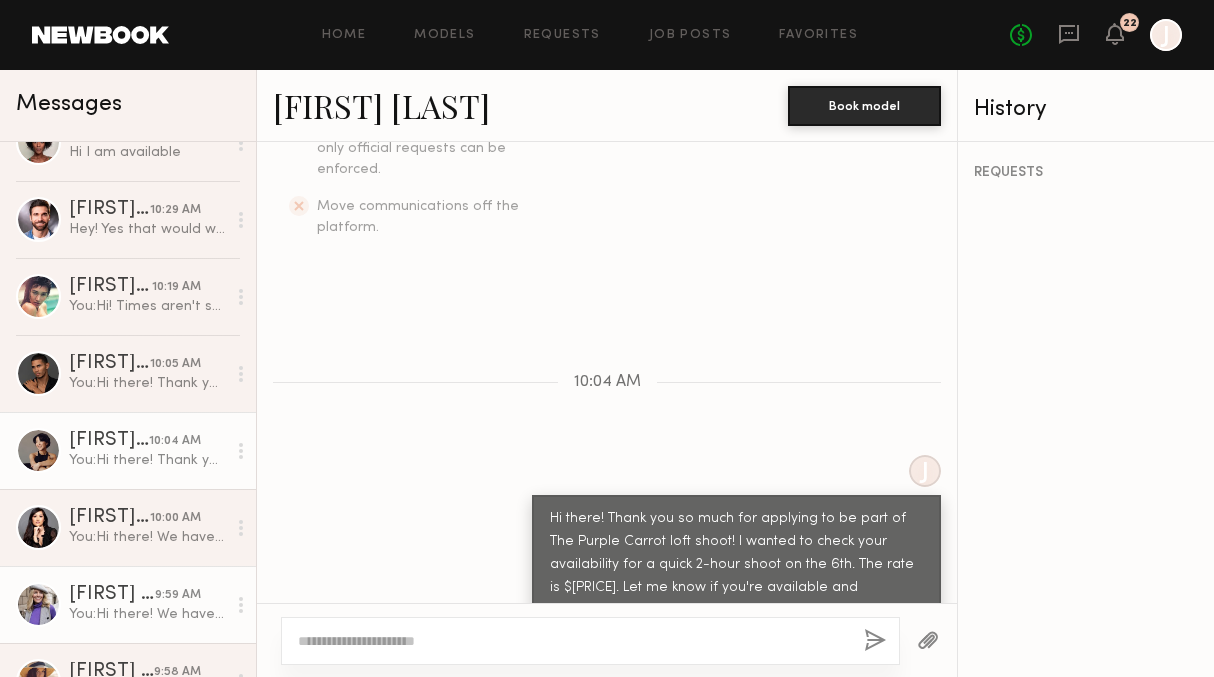 click on "[FIRST] [LAST] [TIME] You:  Hi there!
We have a shoot coming up for The Purple Carrot! We will be shooting lofi/ugc content at a location and I wanted to check your availability for a quick 2-hour shoot on the 6th. The rate is $[PRICE].
Let me know if you're available and interested, and I’ll follow up with next steps!
Best," 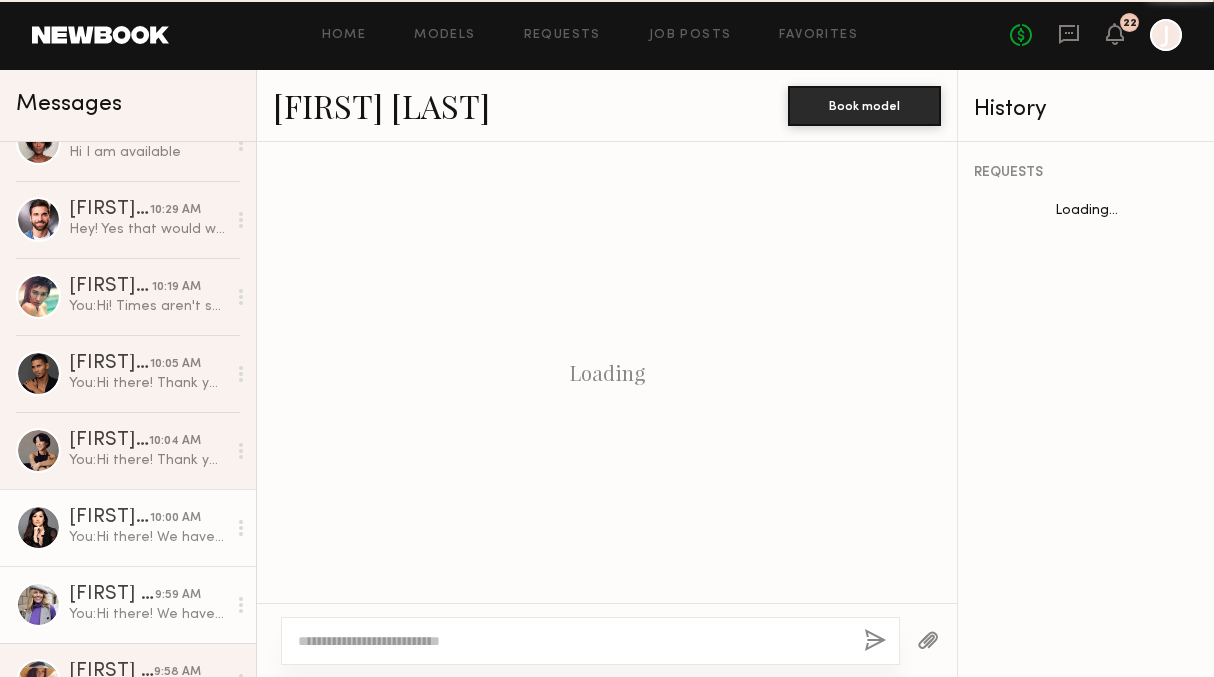 scroll, scrollTop: 1771, scrollLeft: 0, axis: vertical 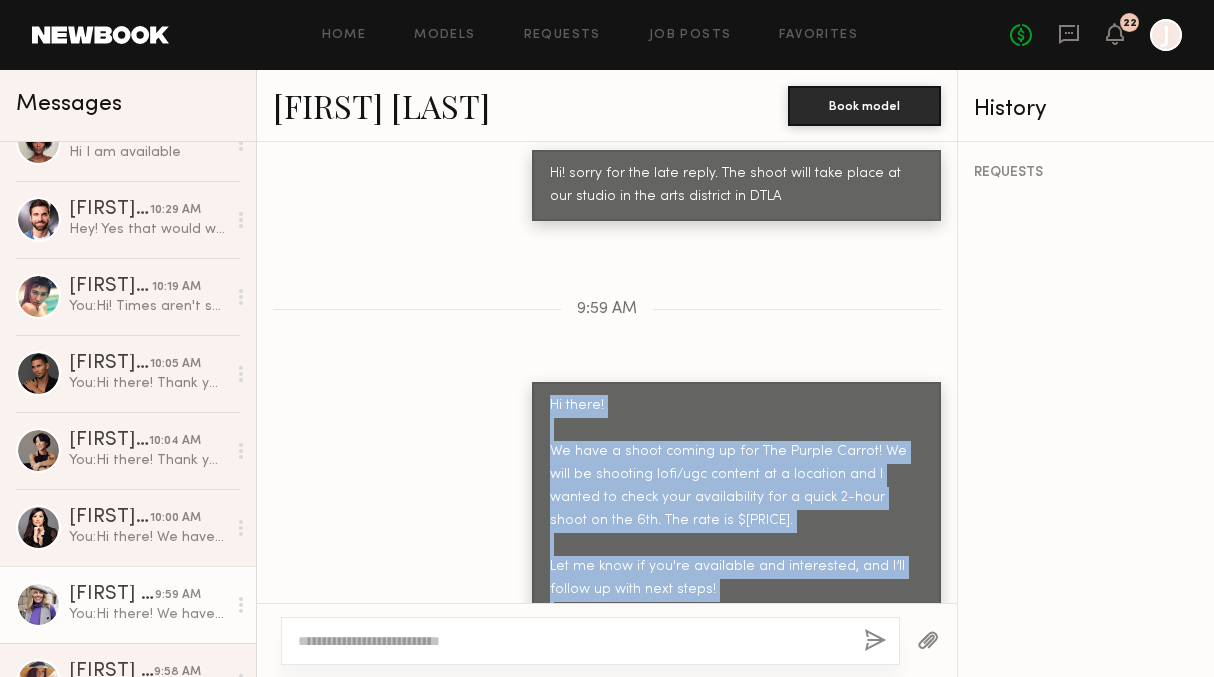 drag, startPoint x: 547, startPoint y: 341, endPoint x: 658, endPoint y: 566, distance: 250.89041 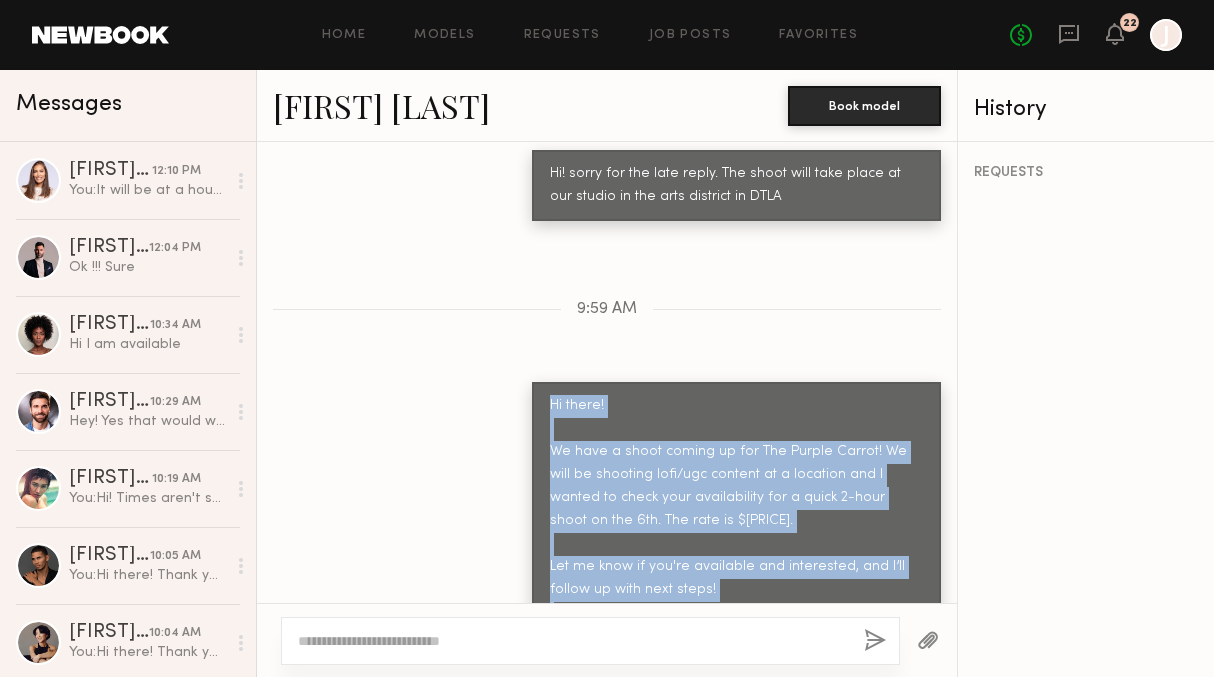 scroll, scrollTop: 0, scrollLeft: 0, axis: both 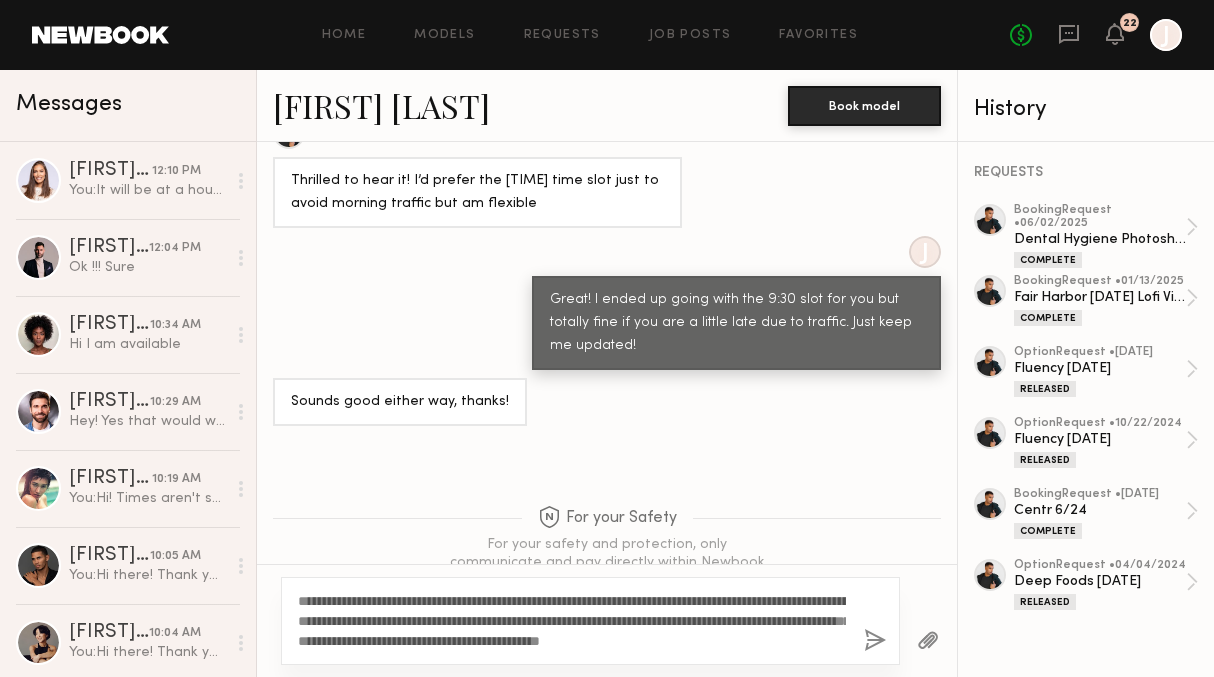 drag, startPoint x: 847, startPoint y: 642, endPoint x: 445, endPoint y: 609, distance: 403.3522 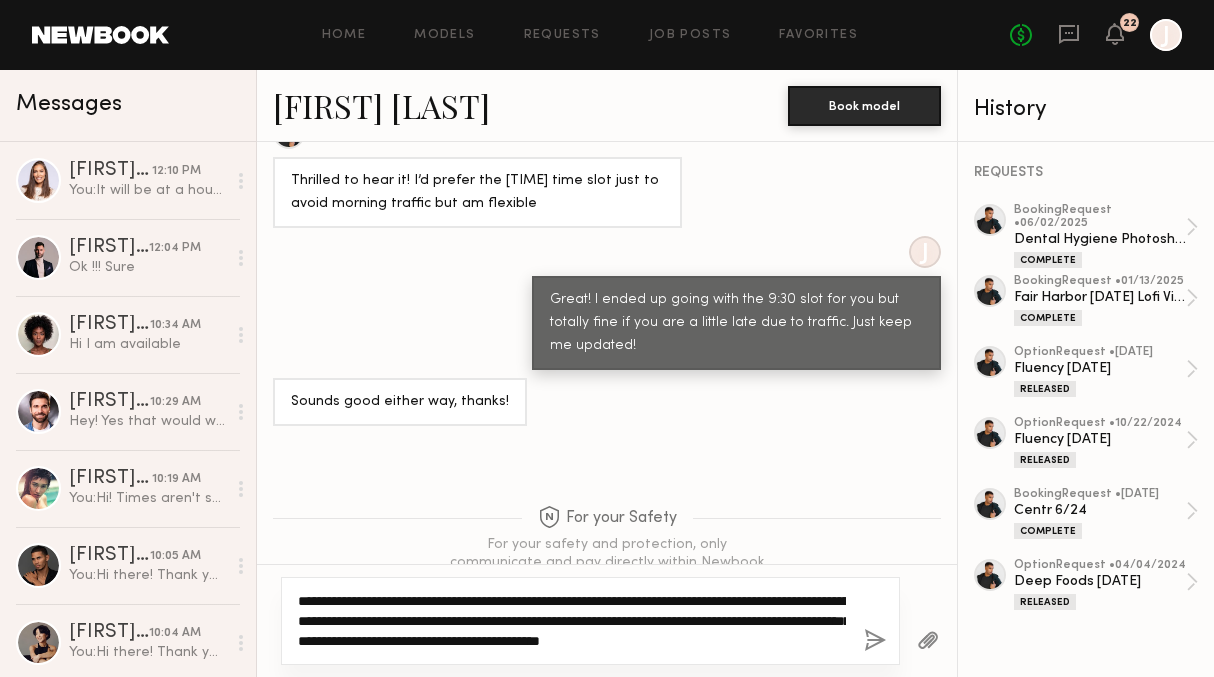 click on "**********" 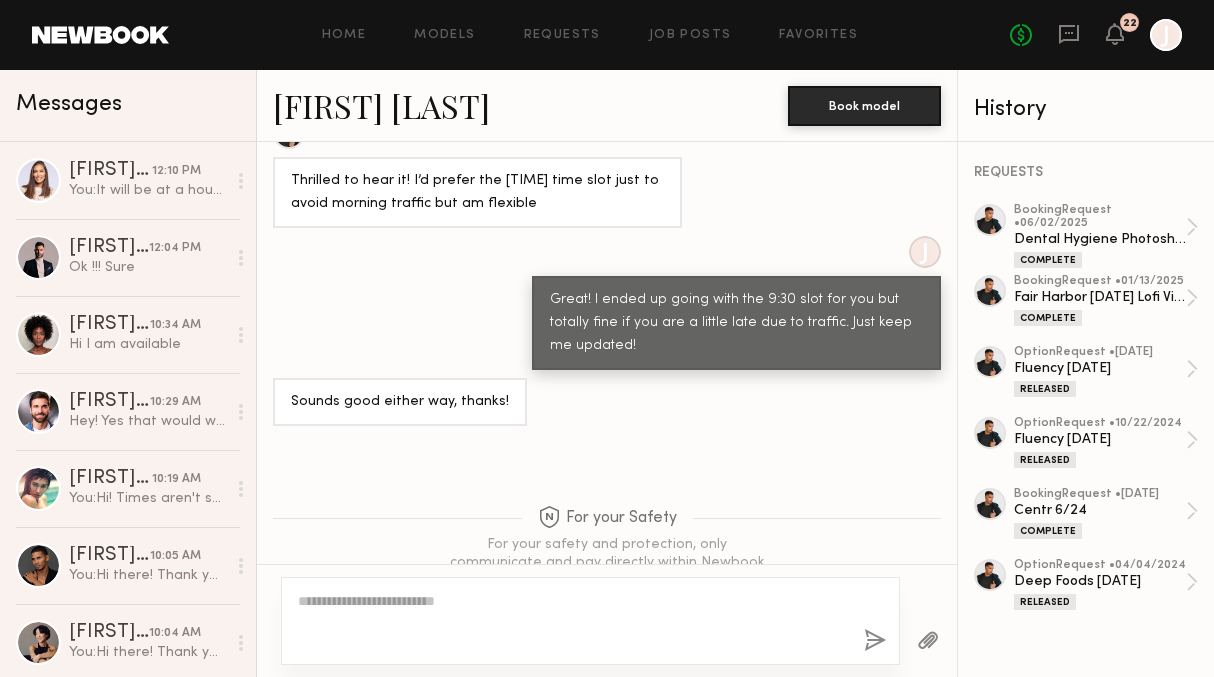 scroll, scrollTop: 1418, scrollLeft: 0, axis: vertical 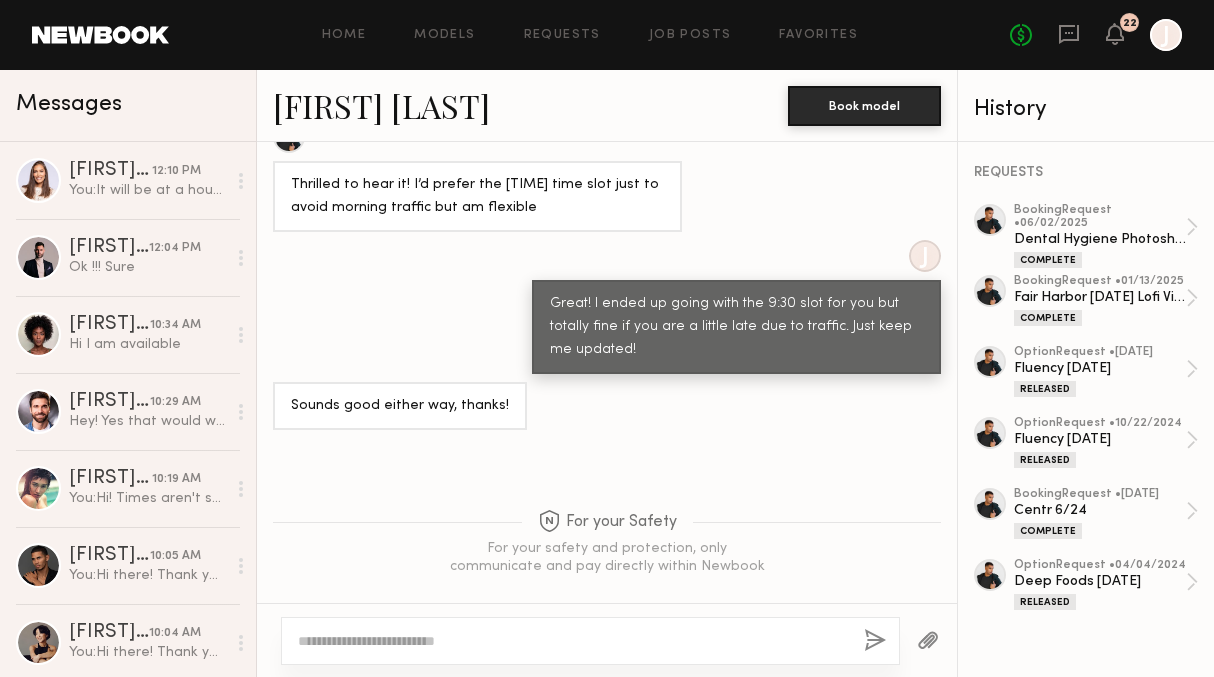 paste on "**********" 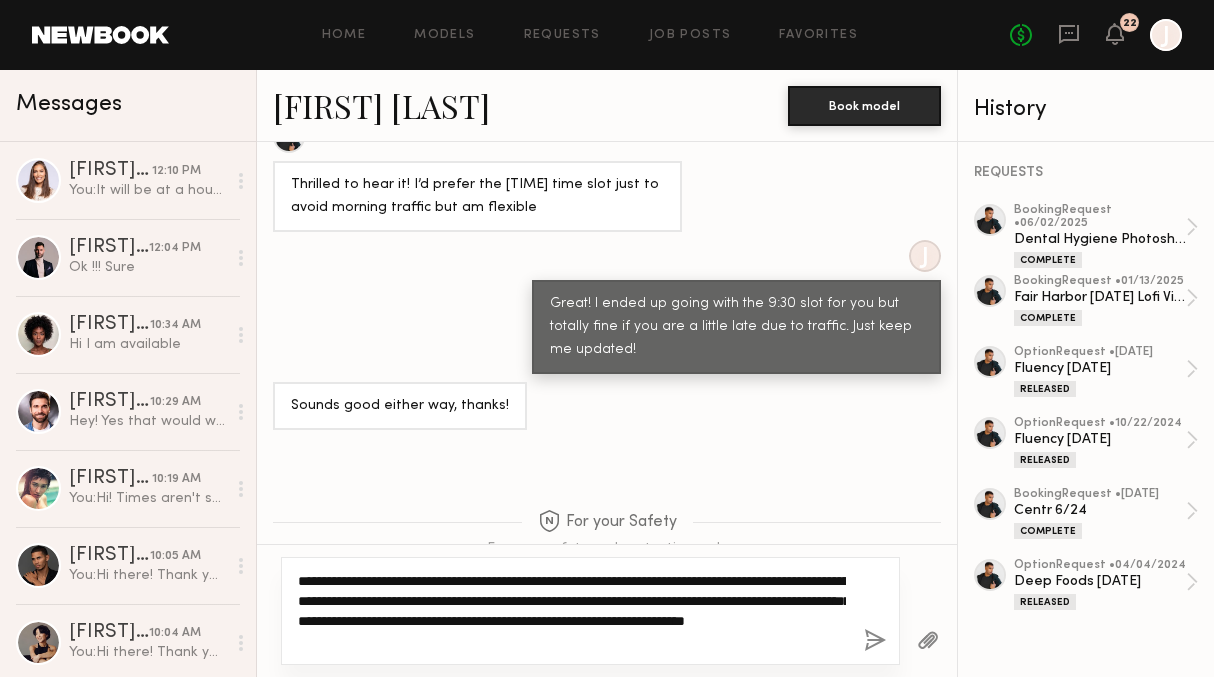 click on "**********" 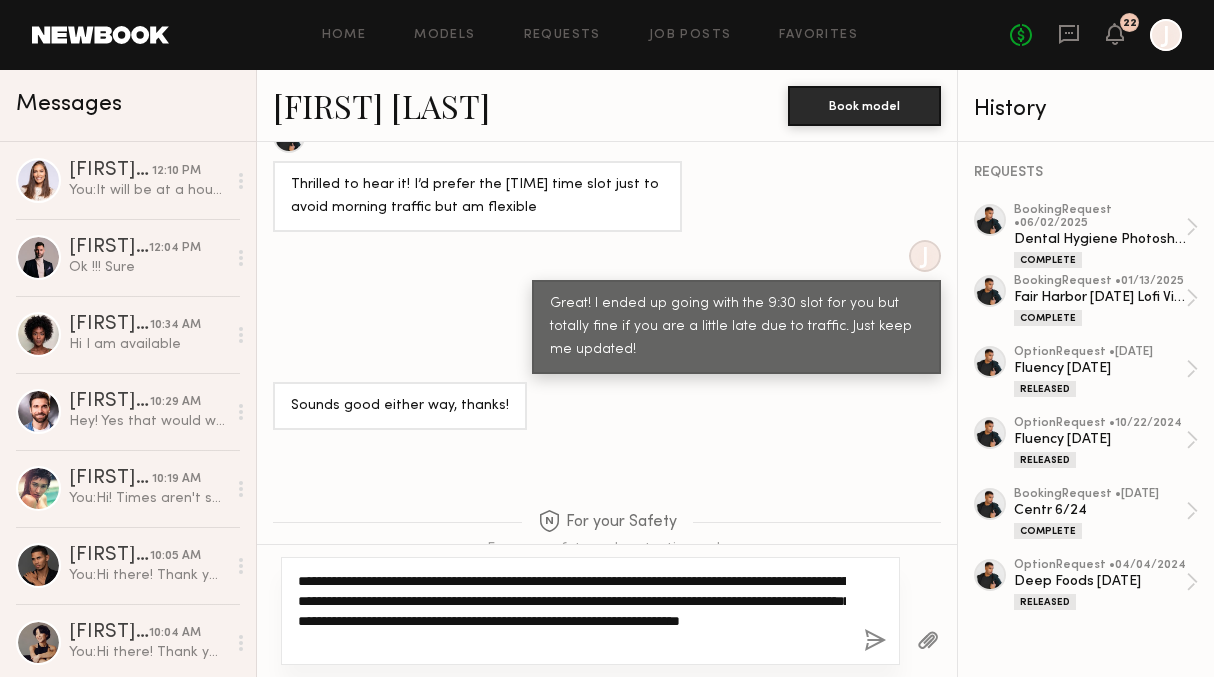 click on "**********" 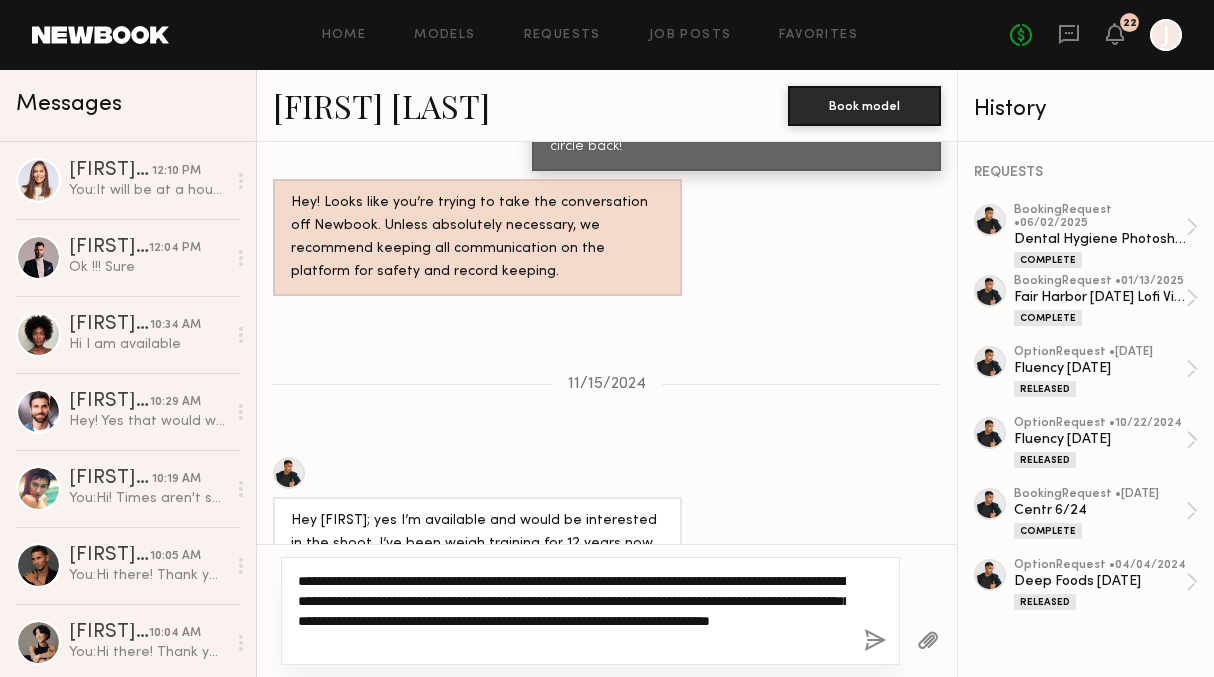 scroll, scrollTop: 819, scrollLeft: 0, axis: vertical 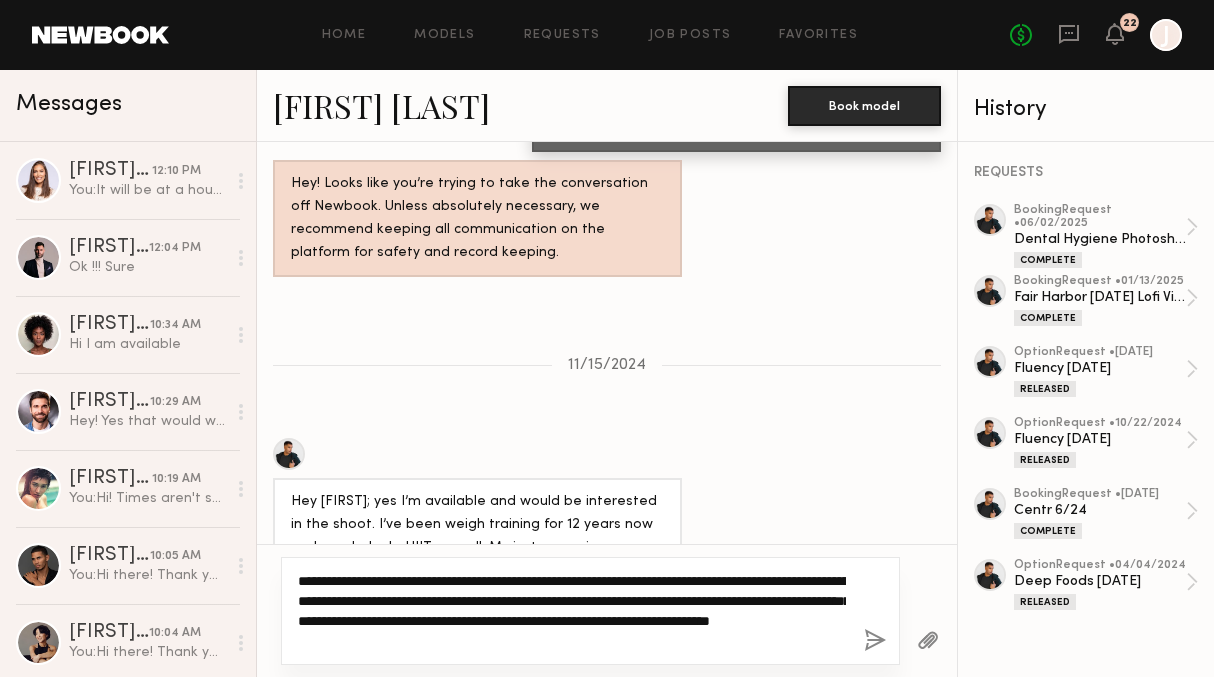 type on "**********" 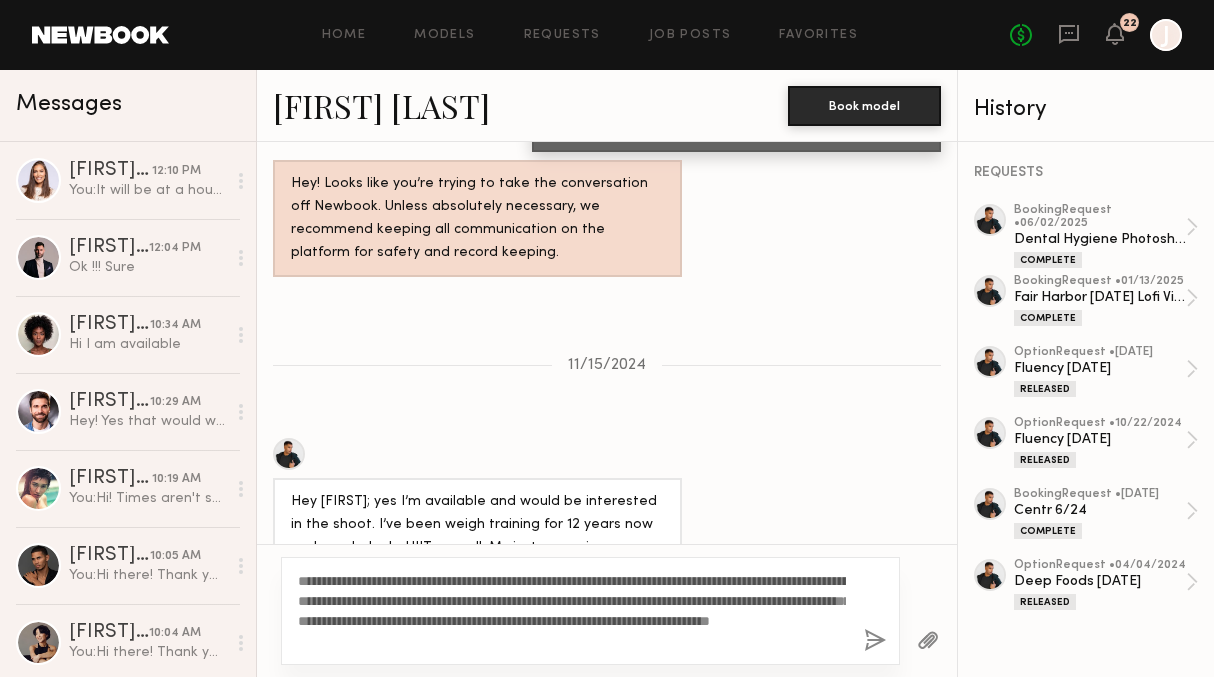 click 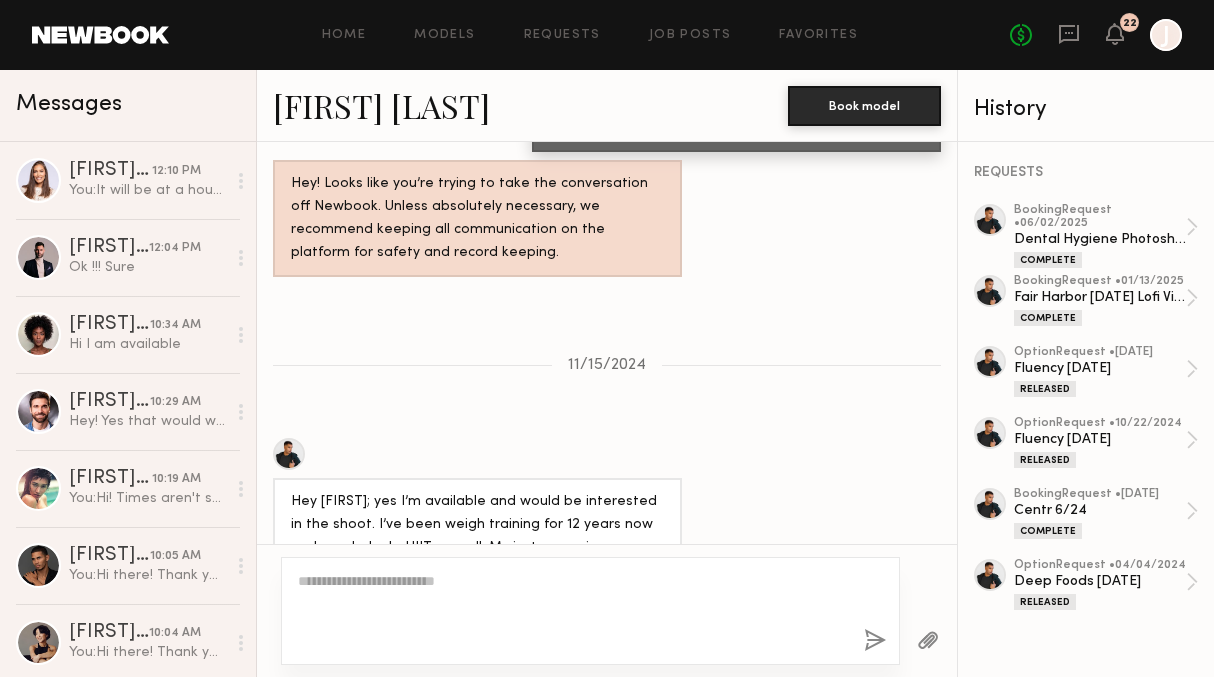 scroll, scrollTop: 4312, scrollLeft: 0, axis: vertical 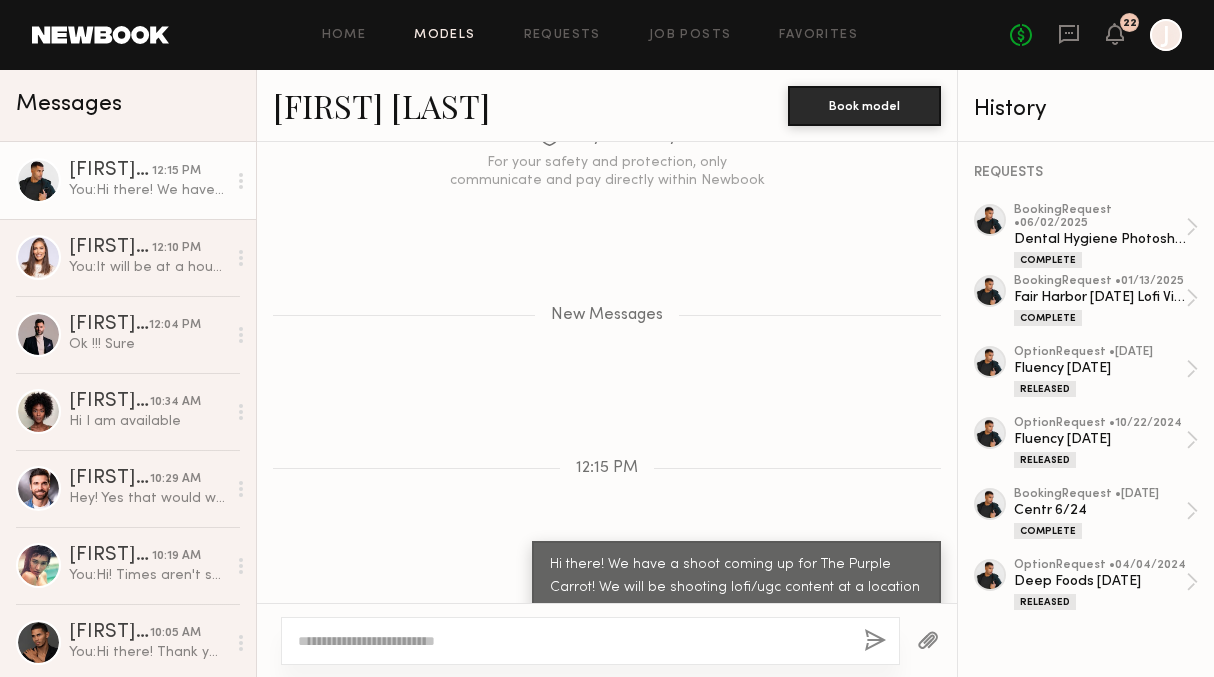 click on "Models" 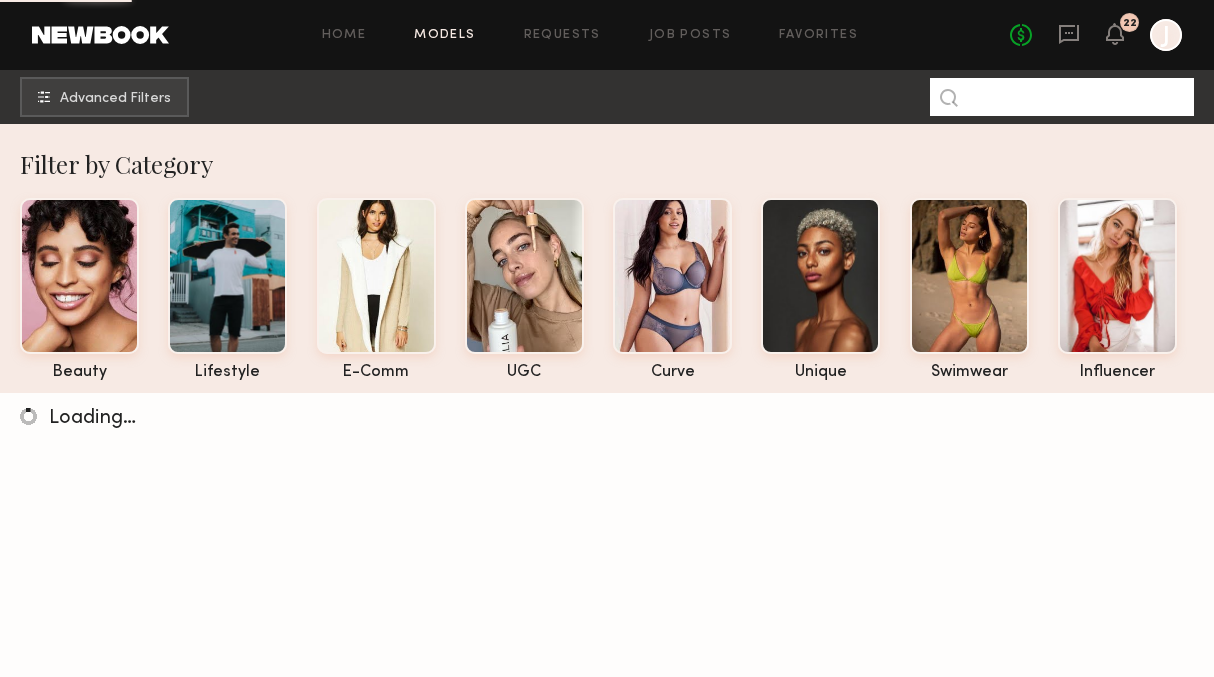 click 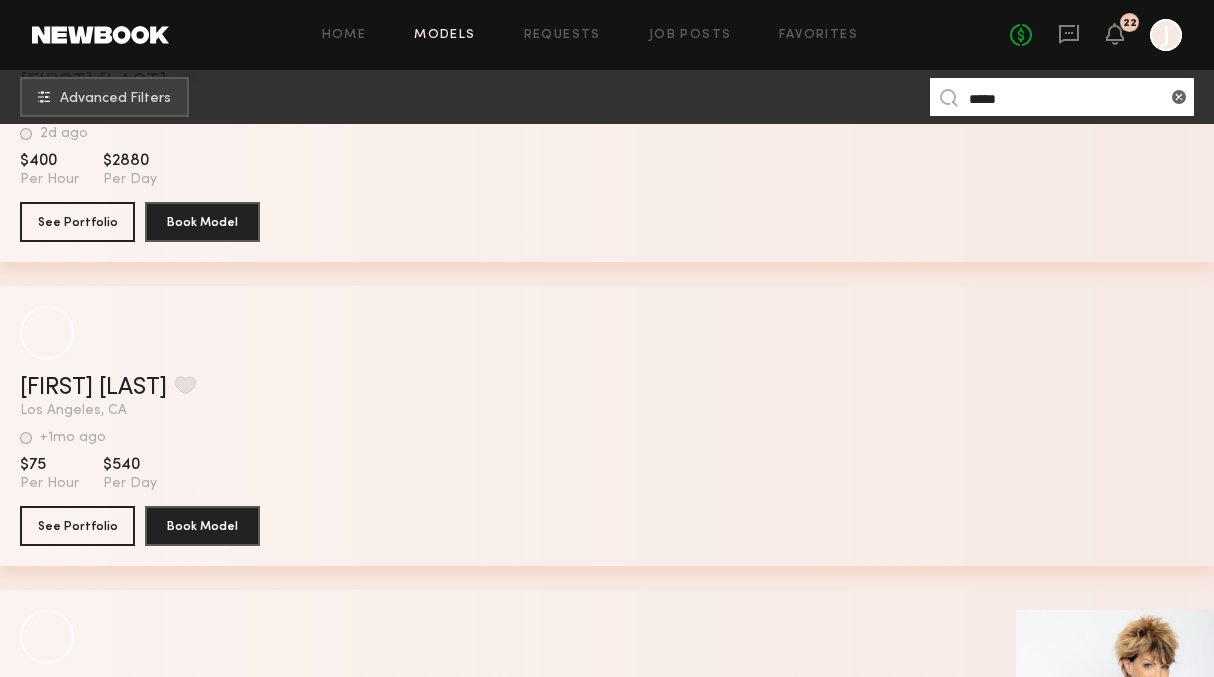 scroll, scrollTop: 76, scrollLeft: 0, axis: vertical 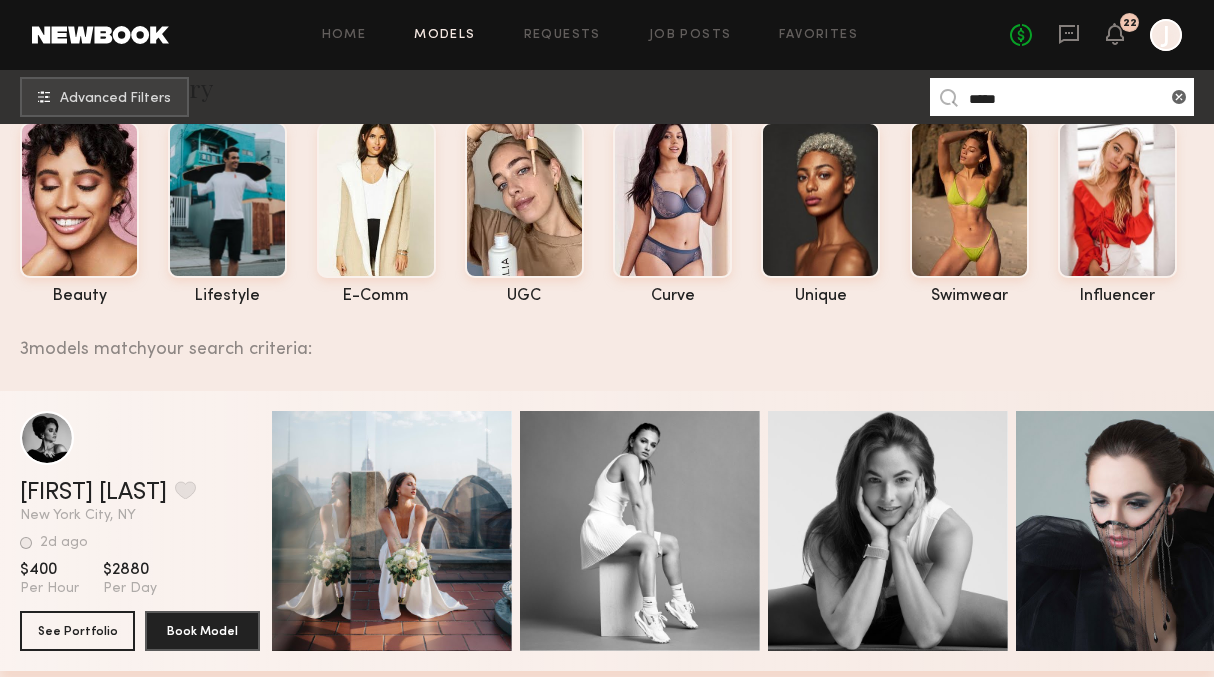 drag, startPoint x: 1010, startPoint y: 98, endPoint x: 932, endPoint y: 97, distance: 78.00641 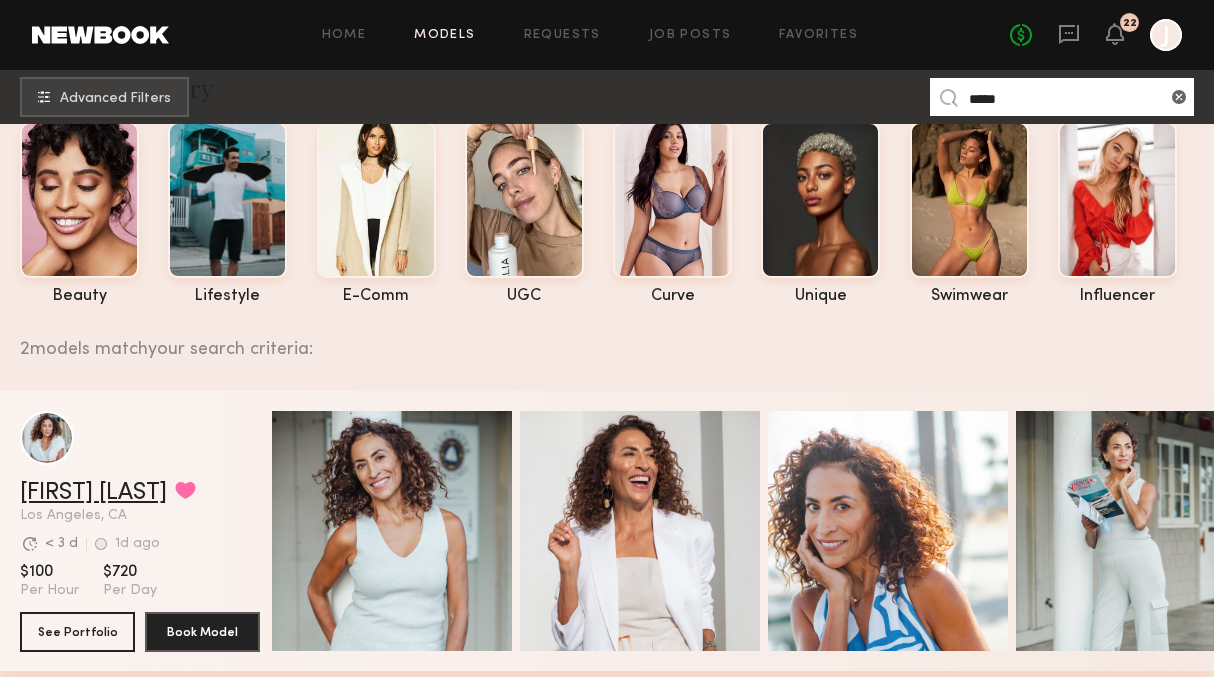 type on "*****" 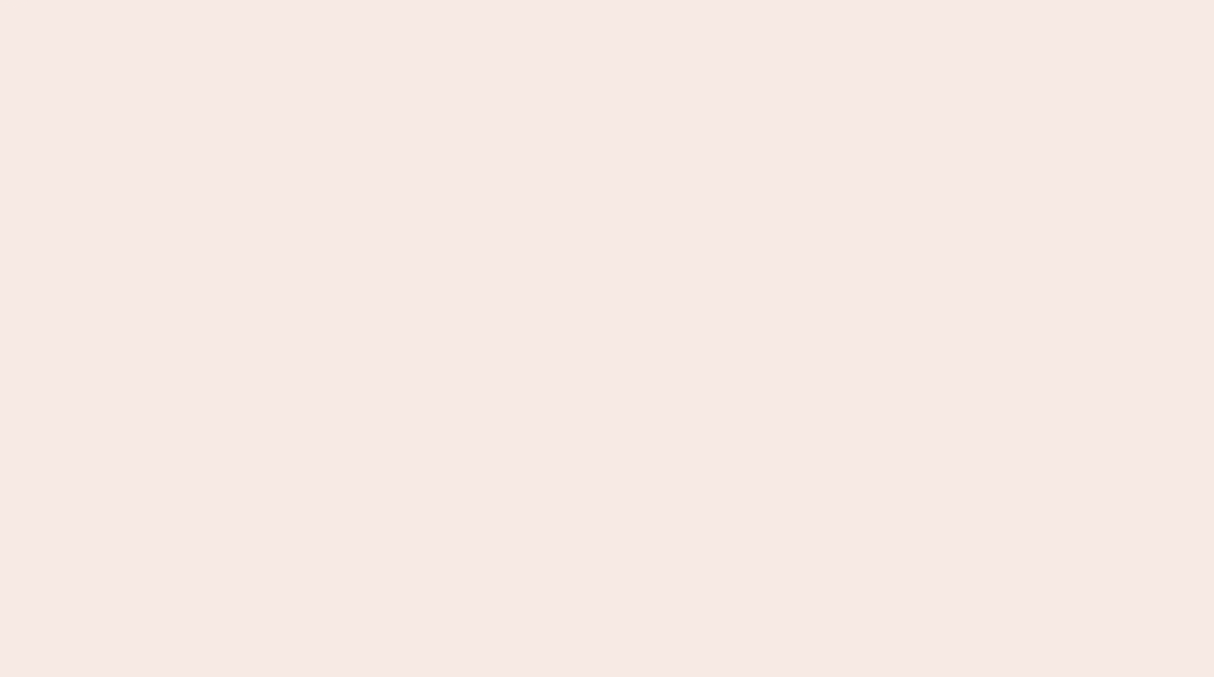 scroll, scrollTop: 0, scrollLeft: 0, axis: both 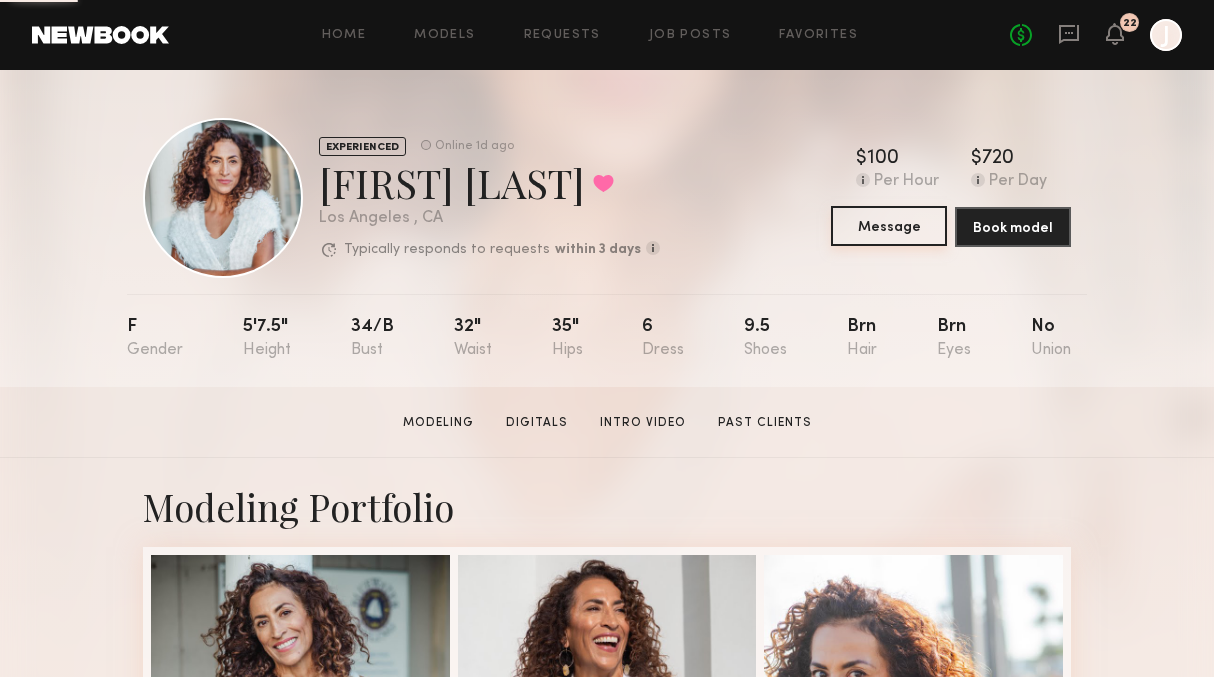click on "Message" 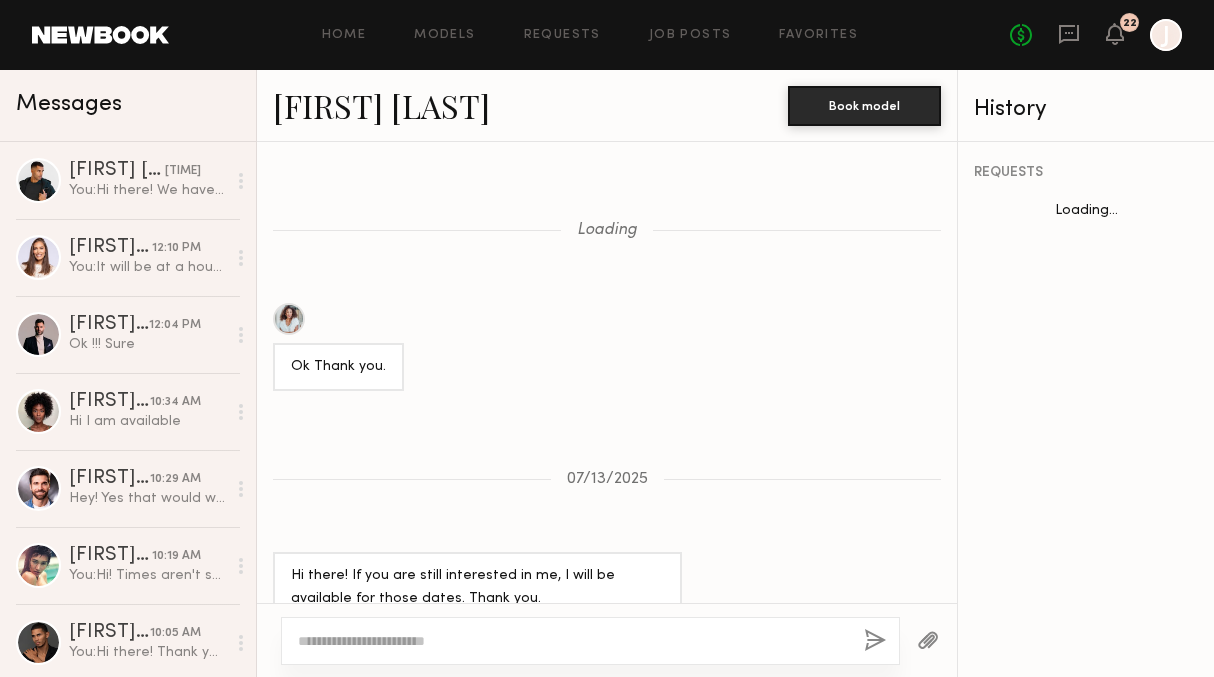 scroll, scrollTop: 1928, scrollLeft: 0, axis: vertical 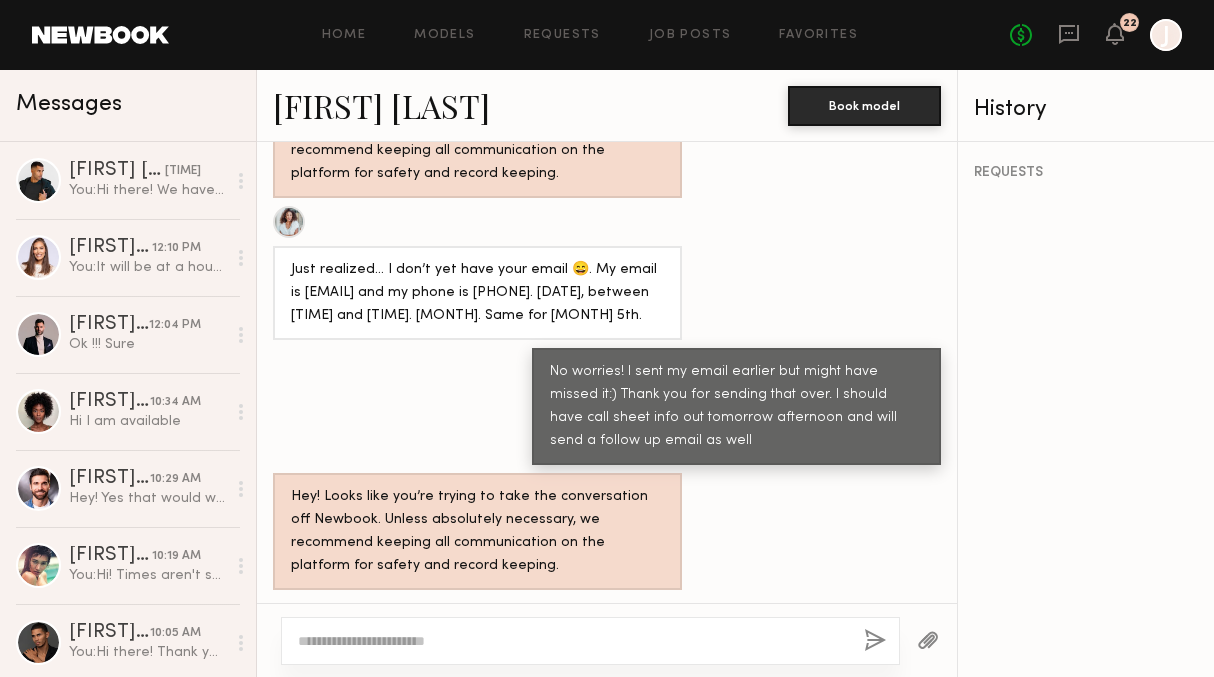 click 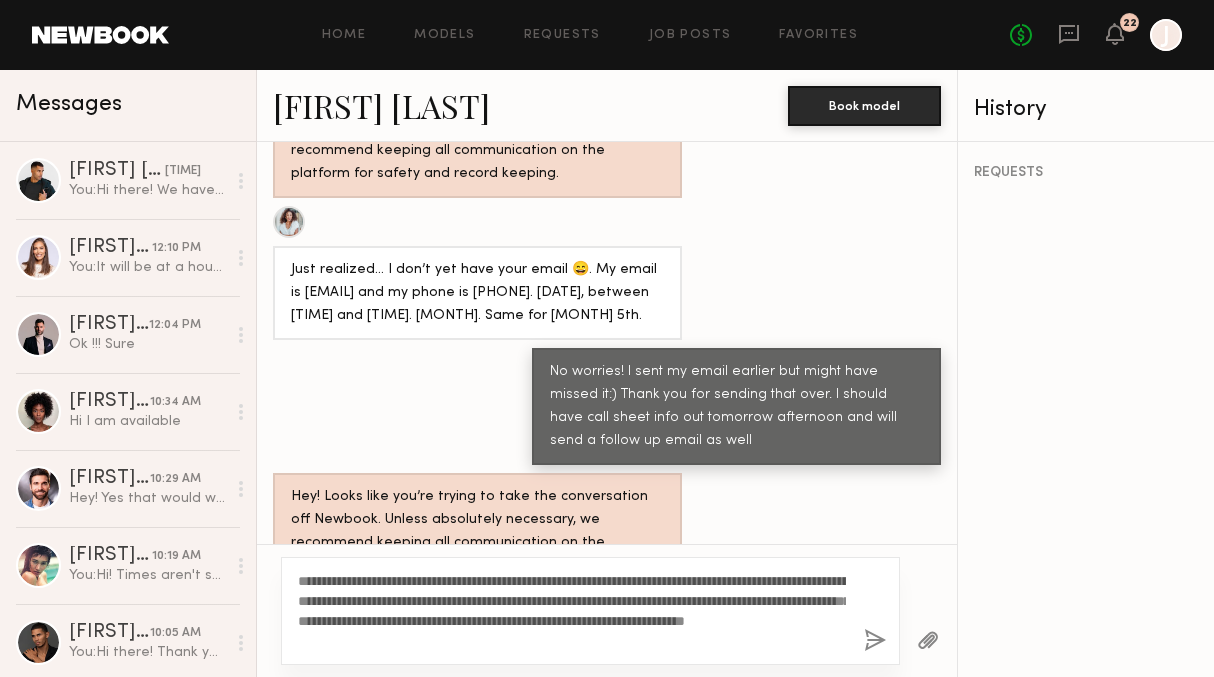 type on "**********" 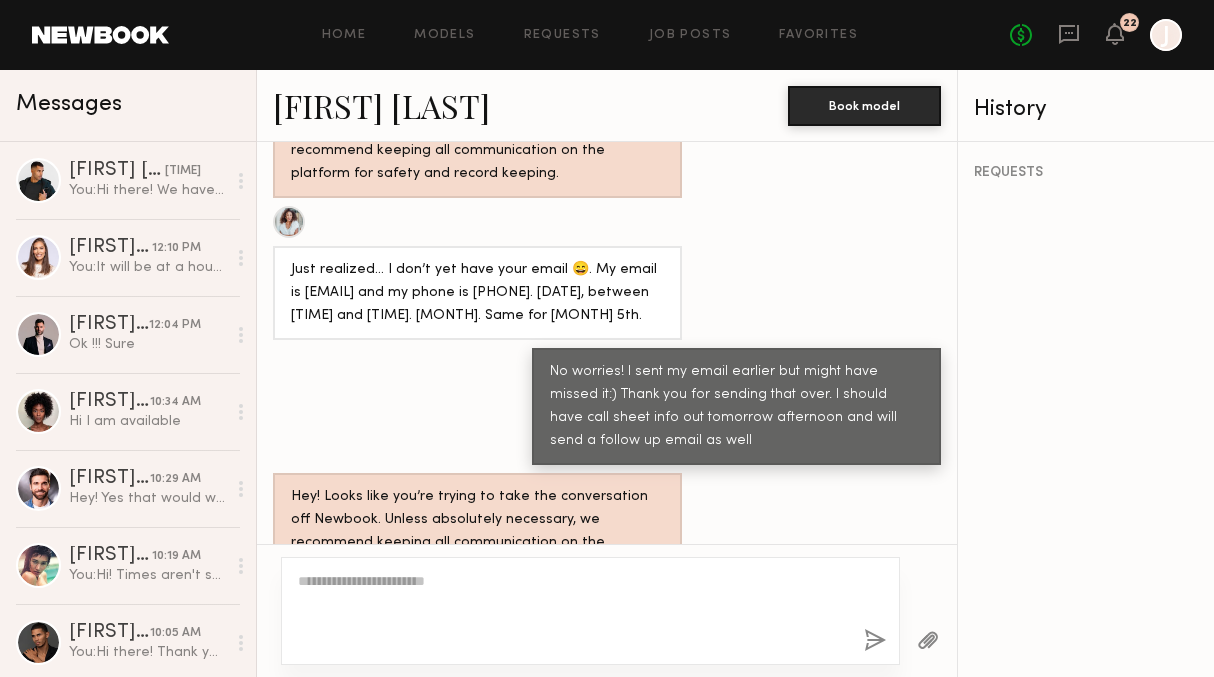 scroll, scrollTop: 2439, scrollLeft: 0, axis: vertical 